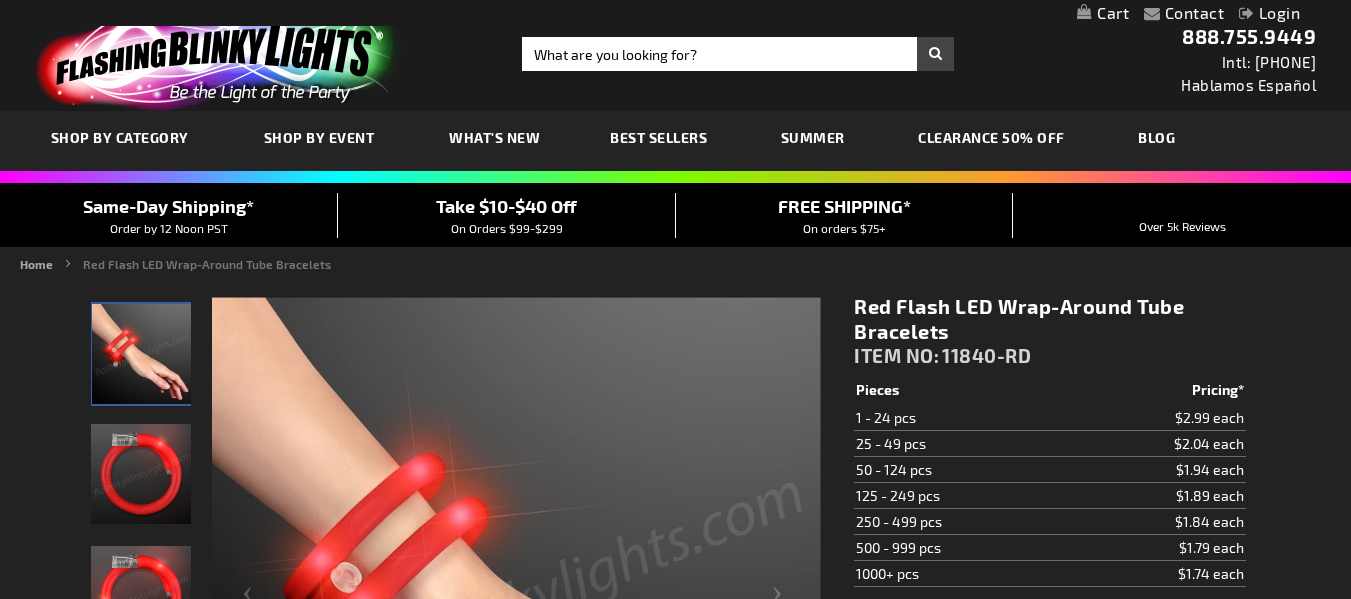 scroll, scrollTop: 0, scrollLeft: 0, axis: both 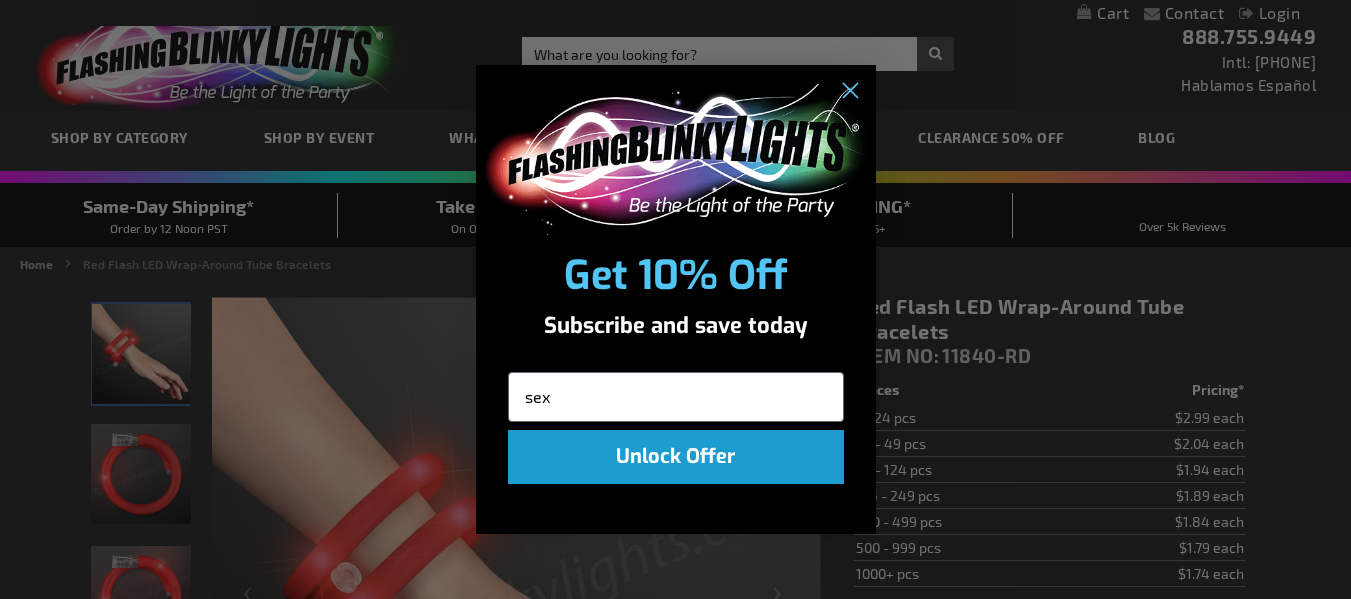 type on "sexyaunie80@gmail.com" 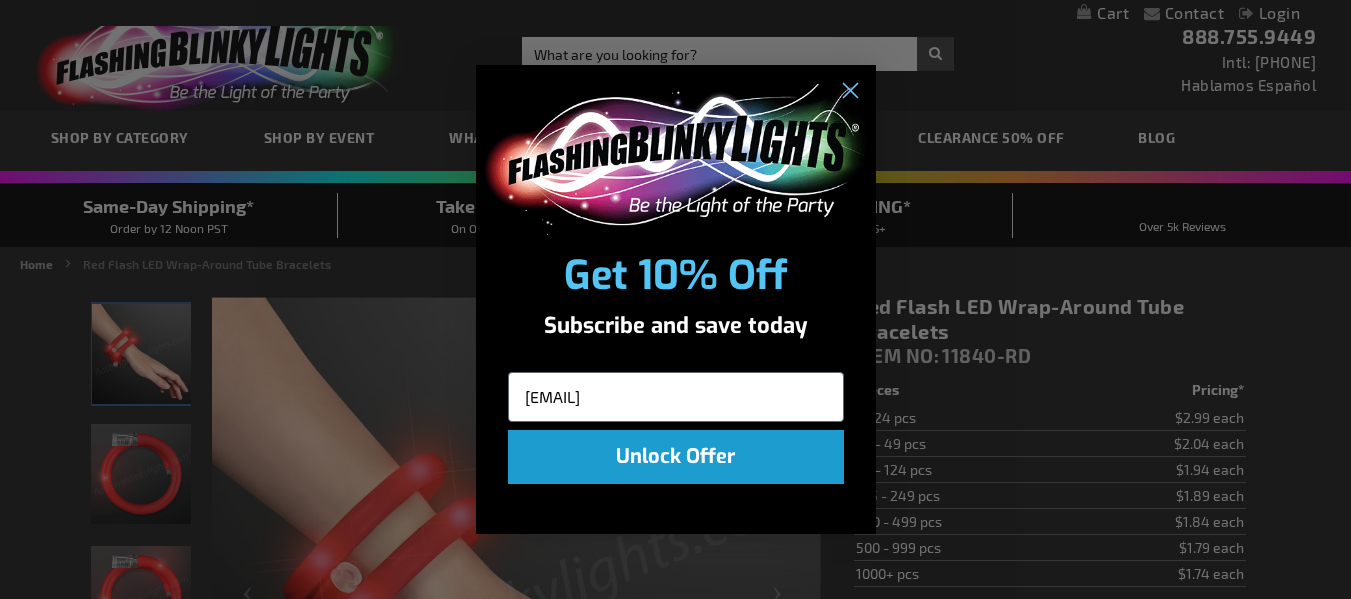 click on "Unlock Offer" at bounding box center (676, 457) 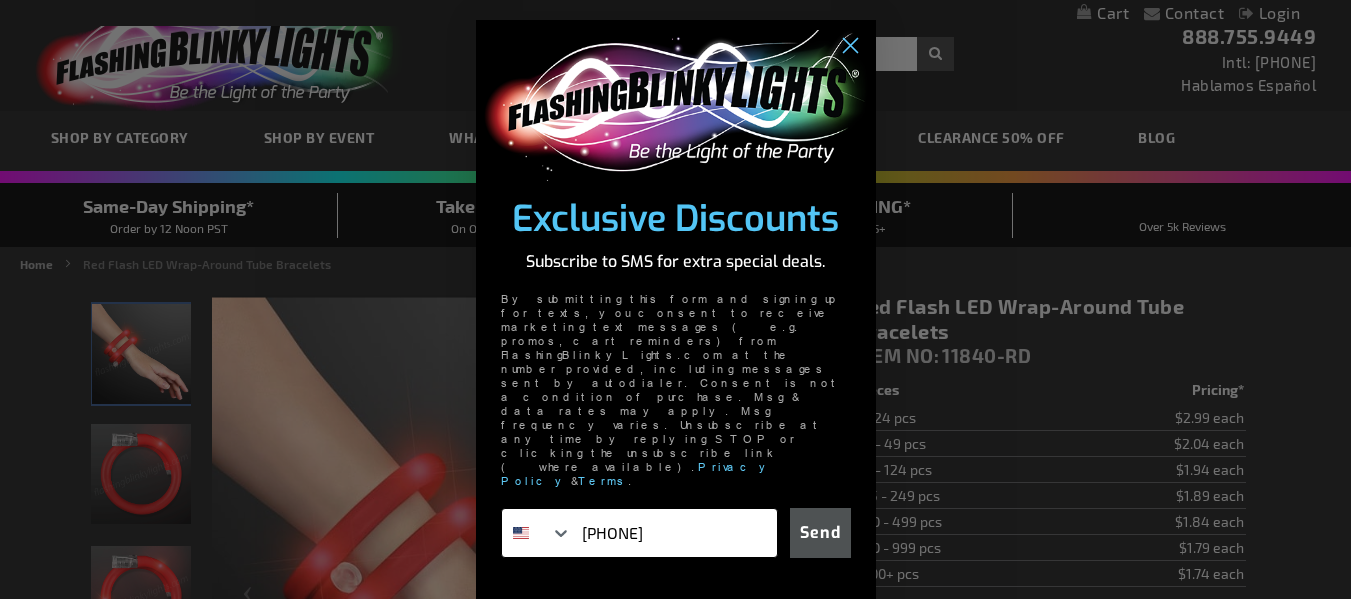 type on "815-905-1510" 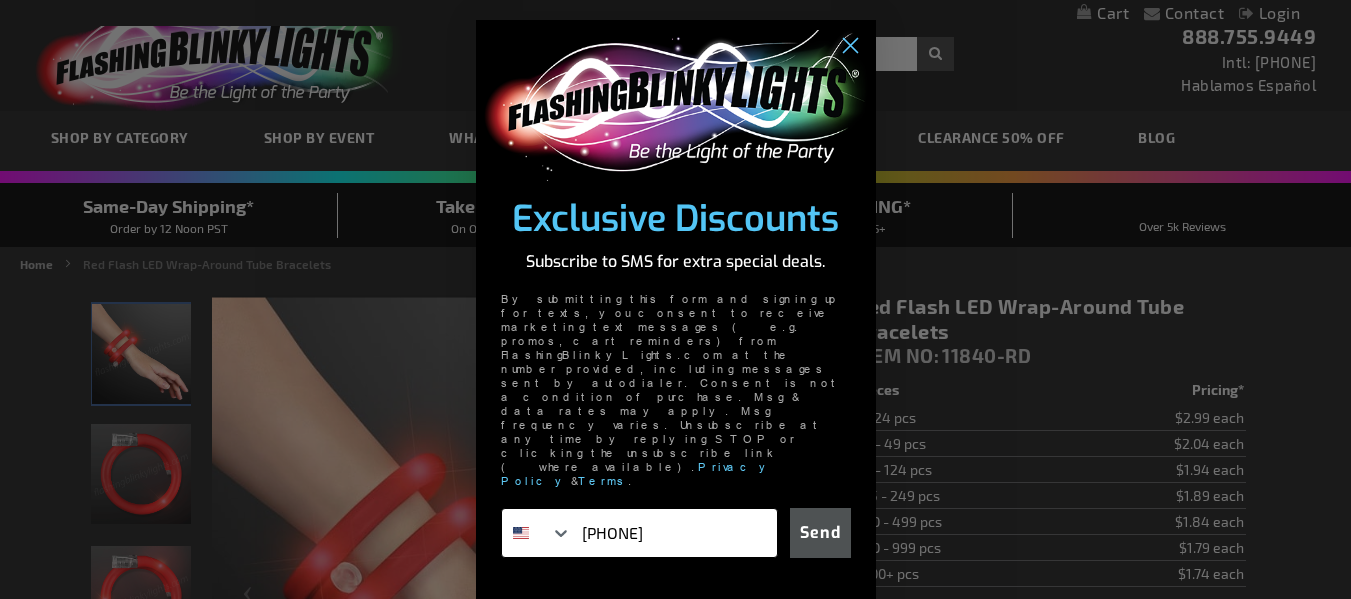 click on "Submit" at bounding box center (0, 0) 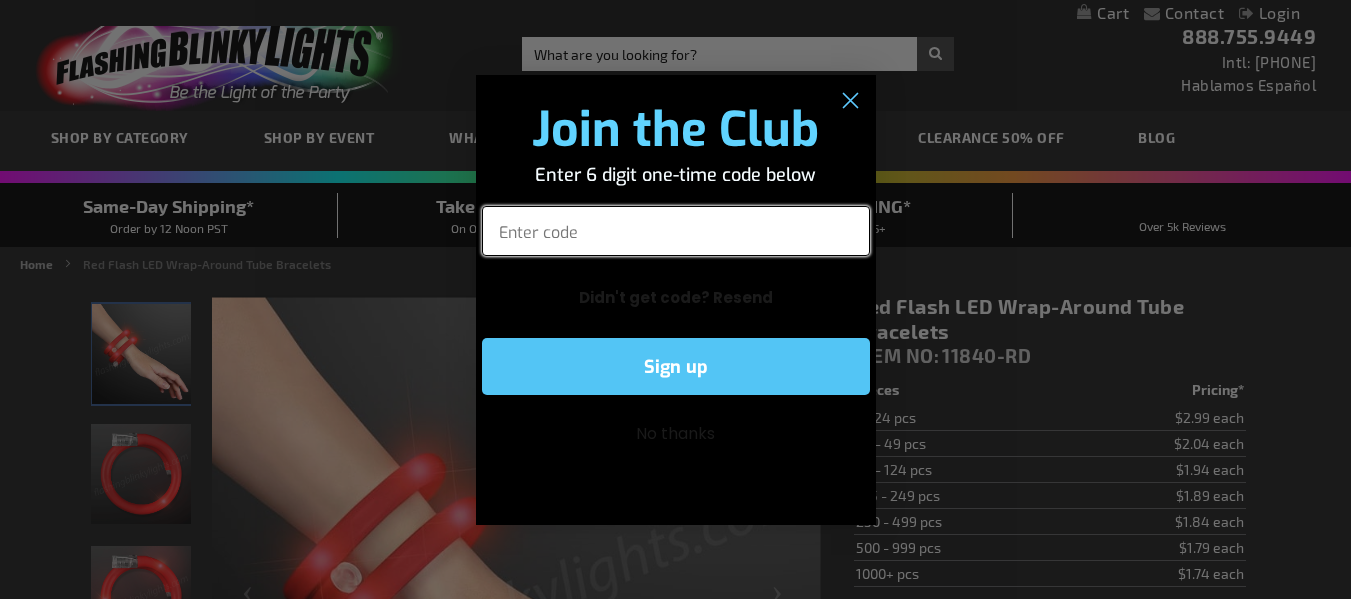 click on "Enter code" at bounding box center (676, 231) 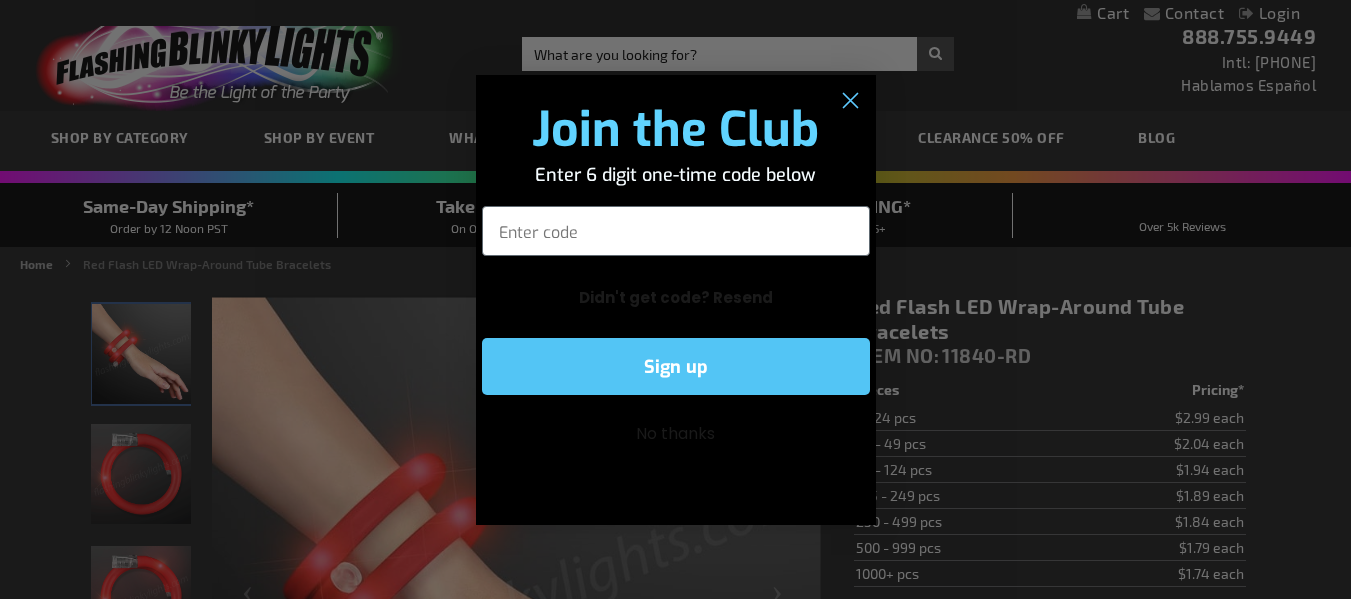 click on "Didn't get code? Resend" at bounding box center [676, 297] 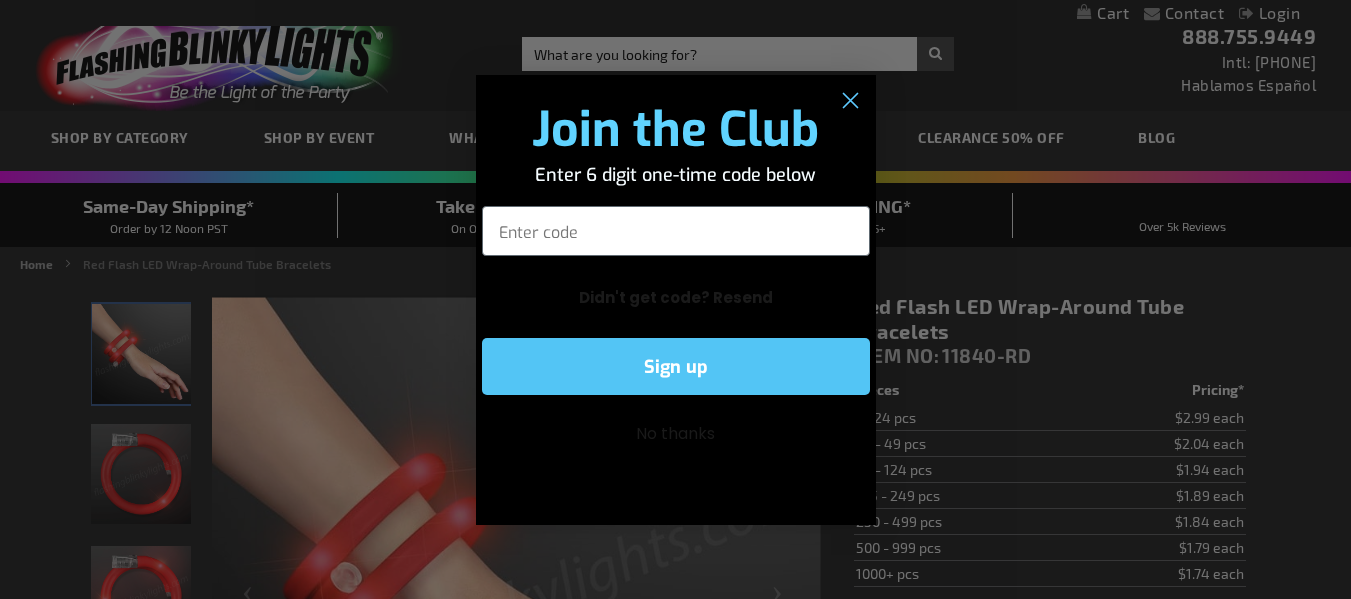 type 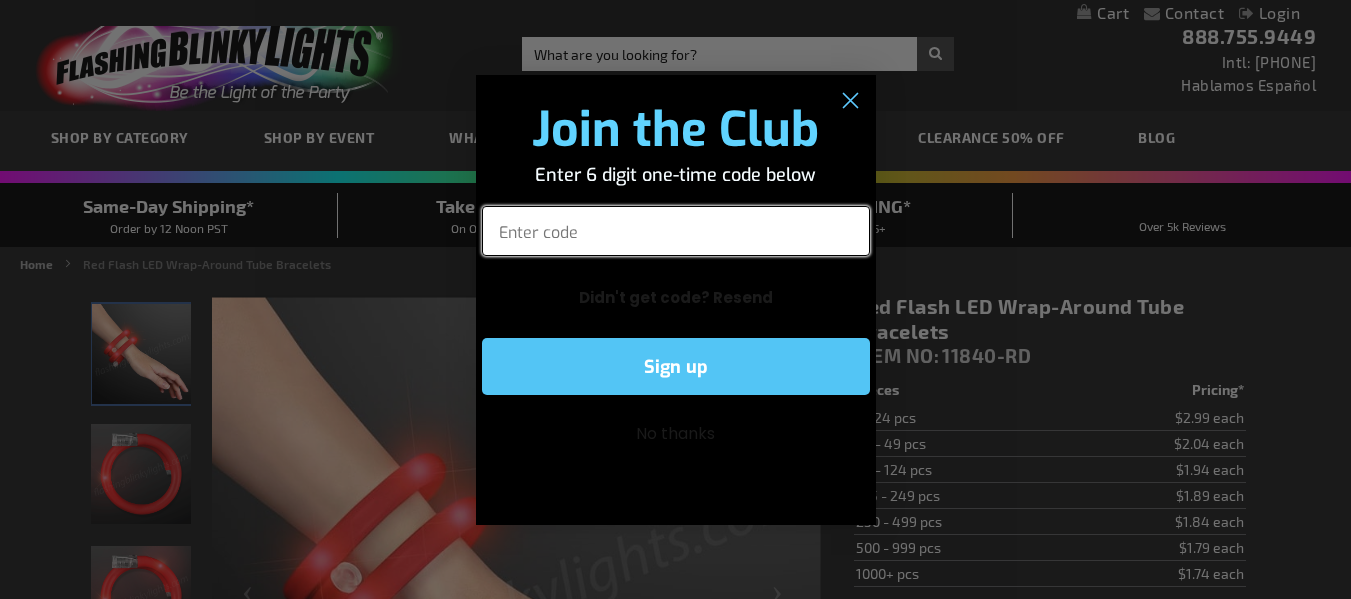 click on "Enter code" at bounding box center [676, 231] 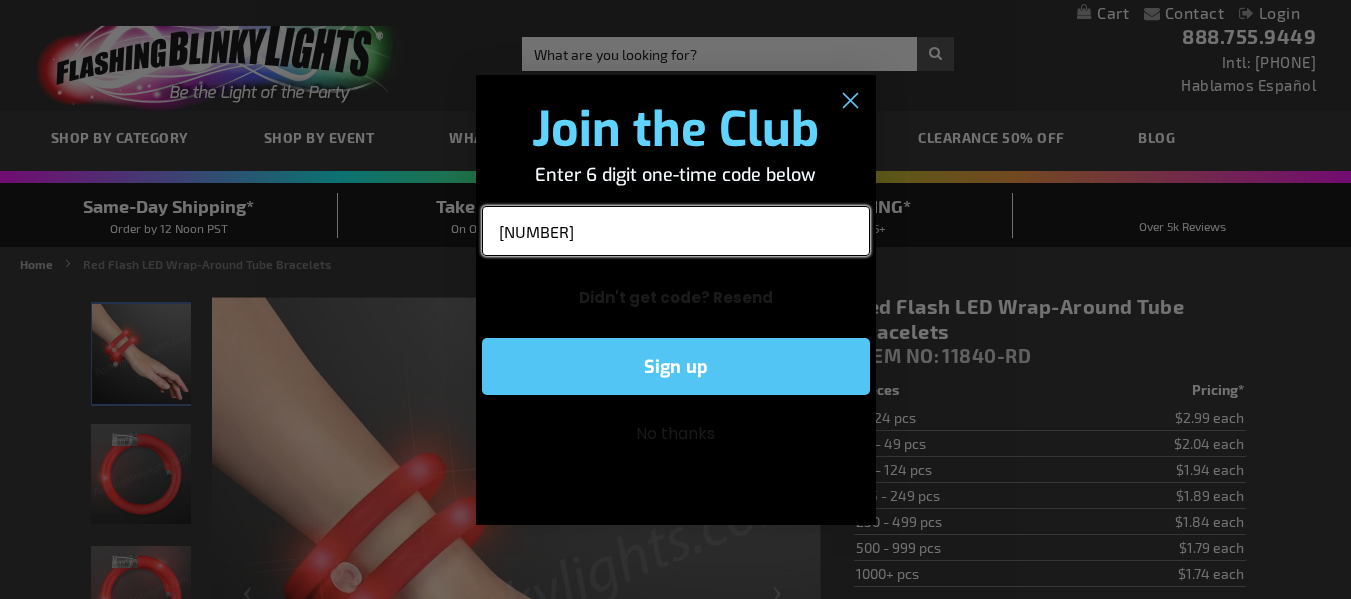 type on "366536" 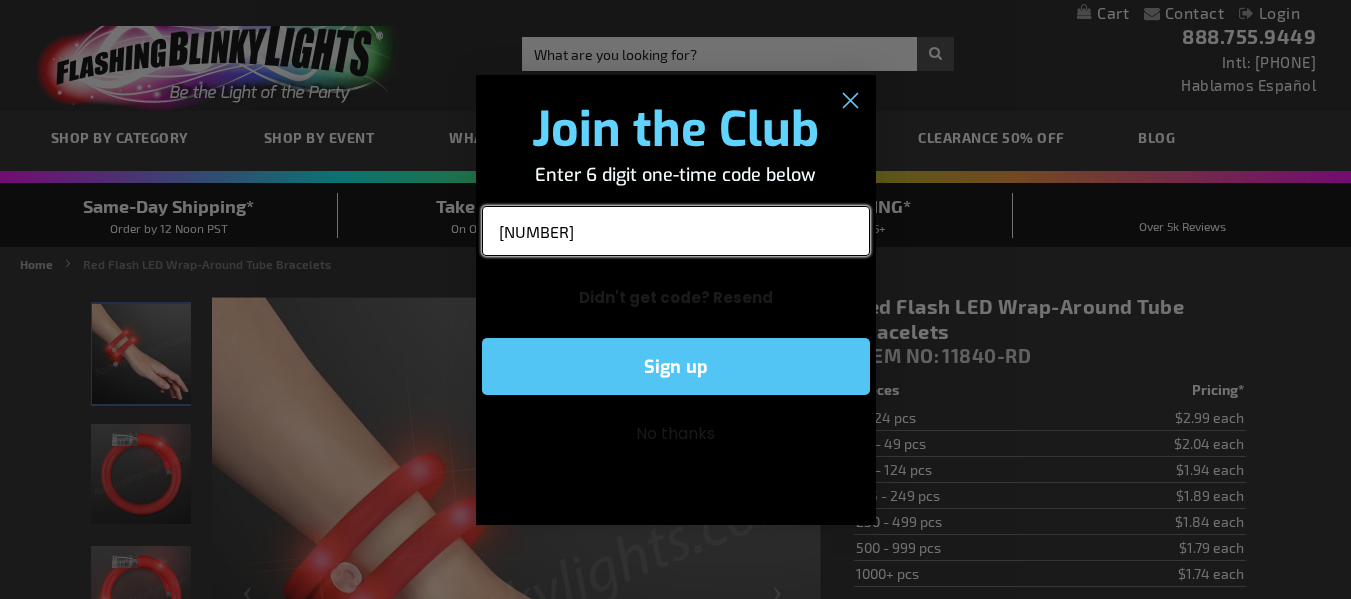 click on "Submit" at bounding box center (0, 0) 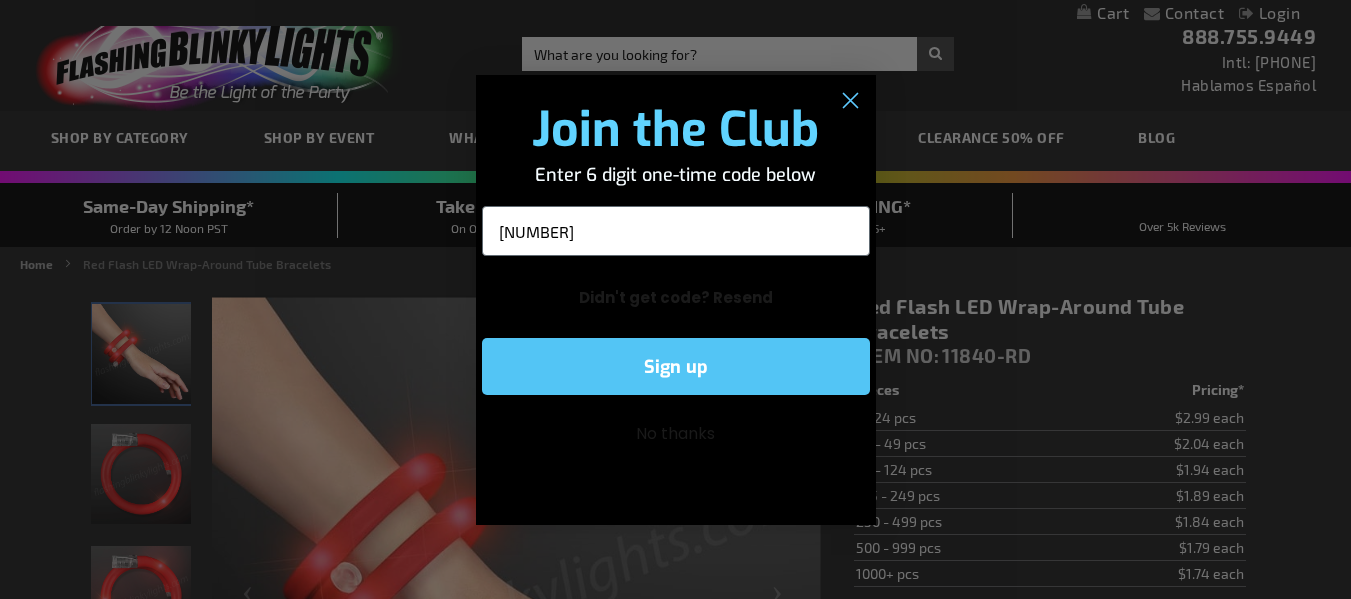 click on "Sign up" at bounding box center [676, 366] 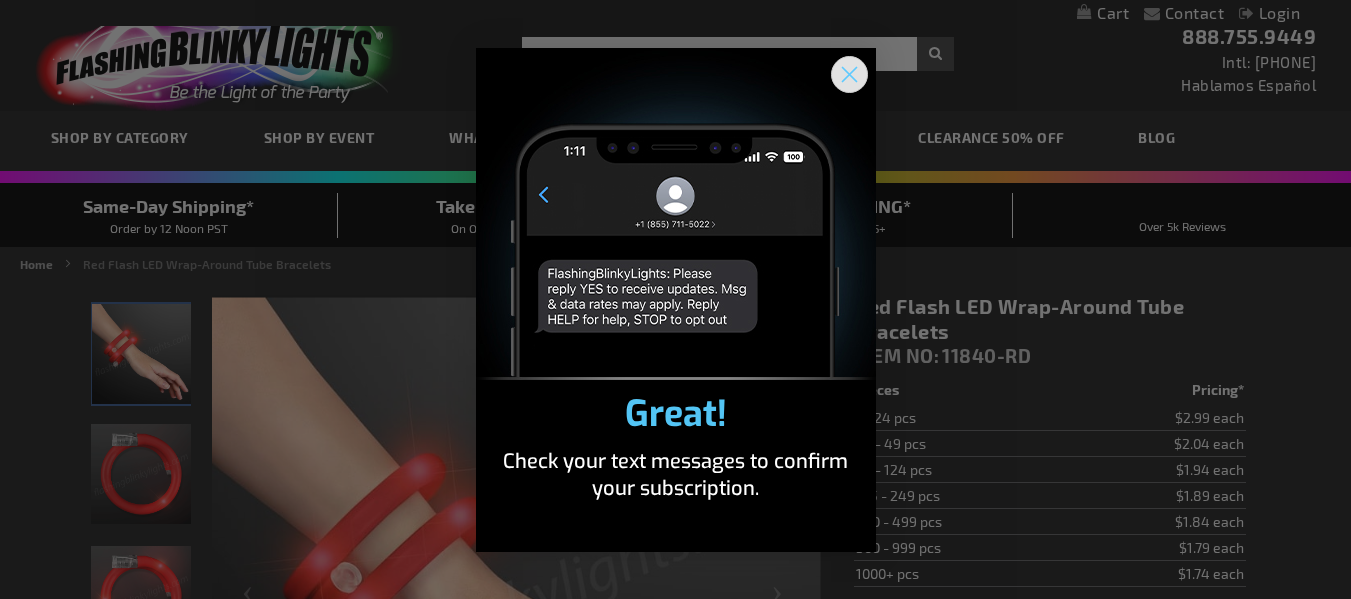 click 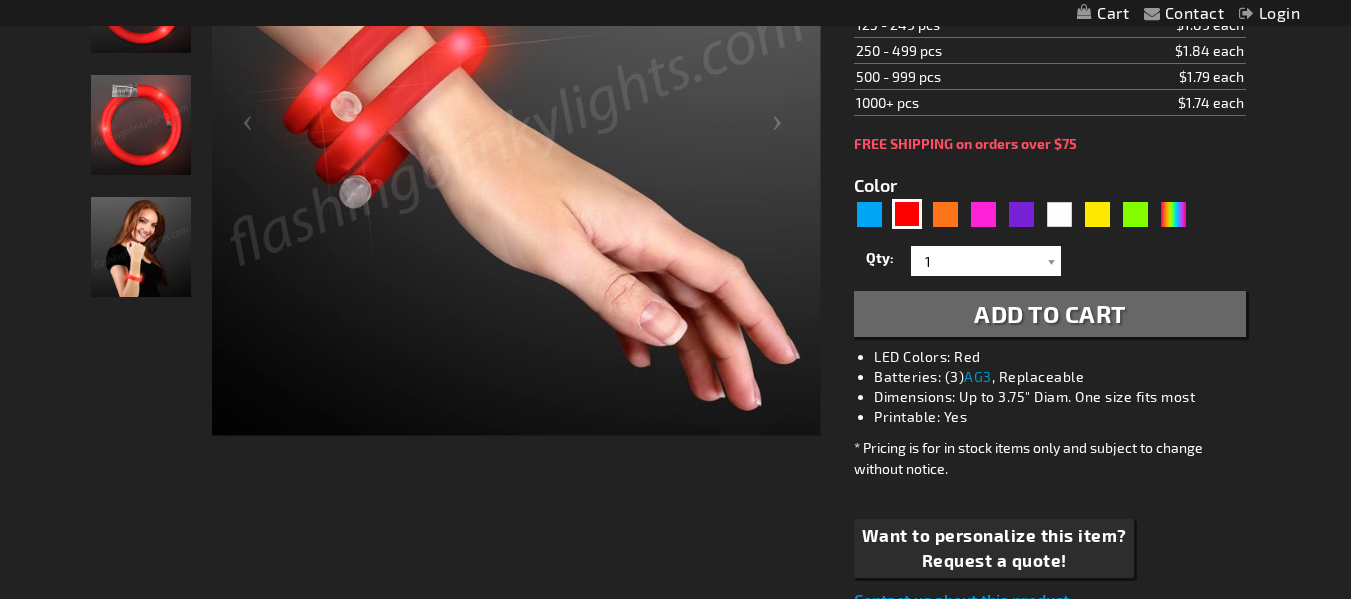 scroll, scrollTop: 500, scrollLeft: 0, axis: vertical 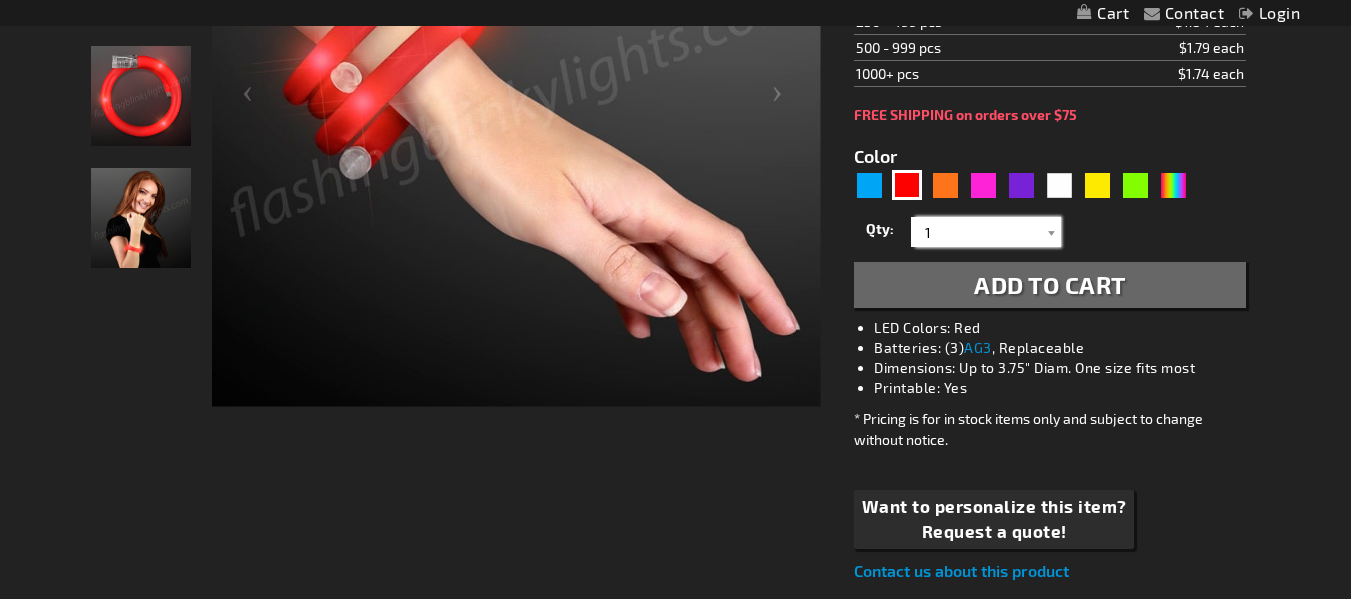 click on "1" at bounding box center [988, 232] 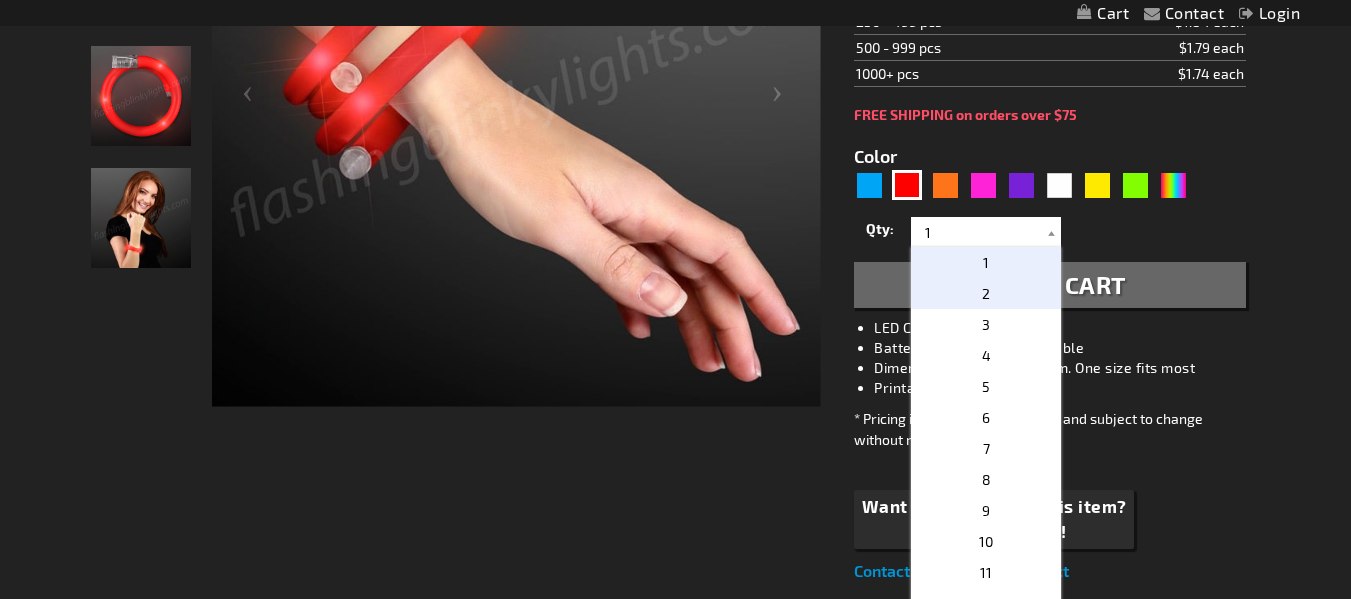 click on "2" at bounding box center [986, 293] 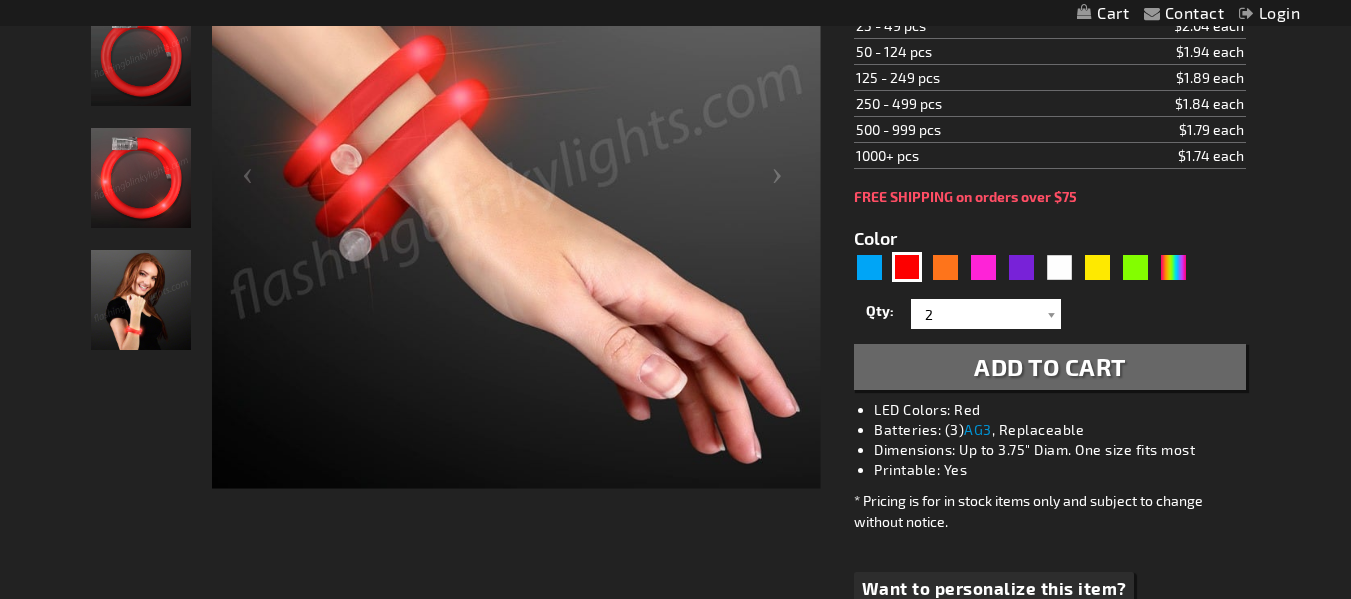 scroll, scrollTop: 400, scrollLeft: 0, axis: vertical 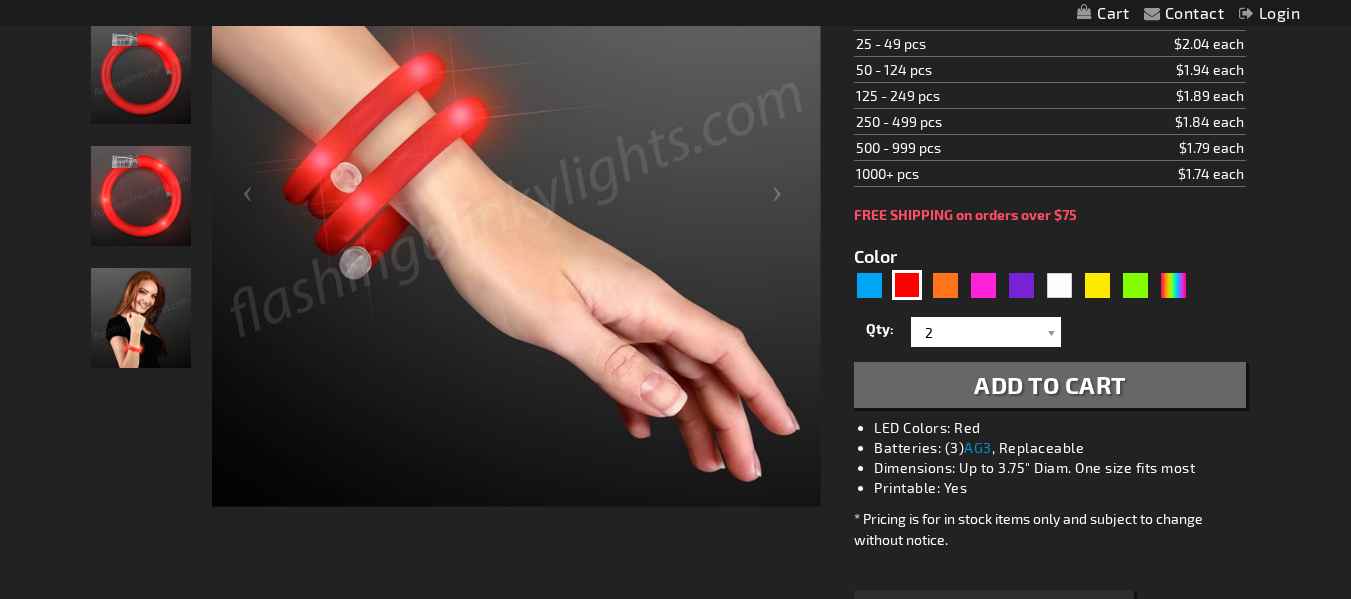 click on "Add to Cart" at bounding box center (1050, 384) 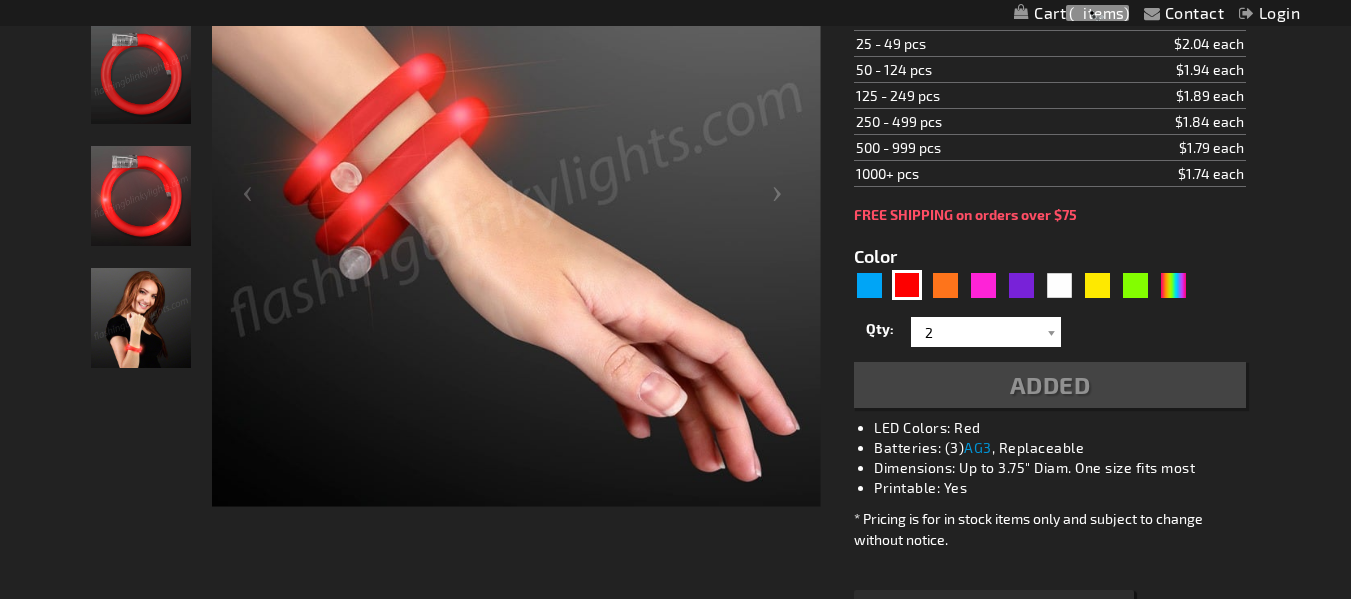 scroll, scrollTop: 446, scrollLeft: 0, axis: vertical 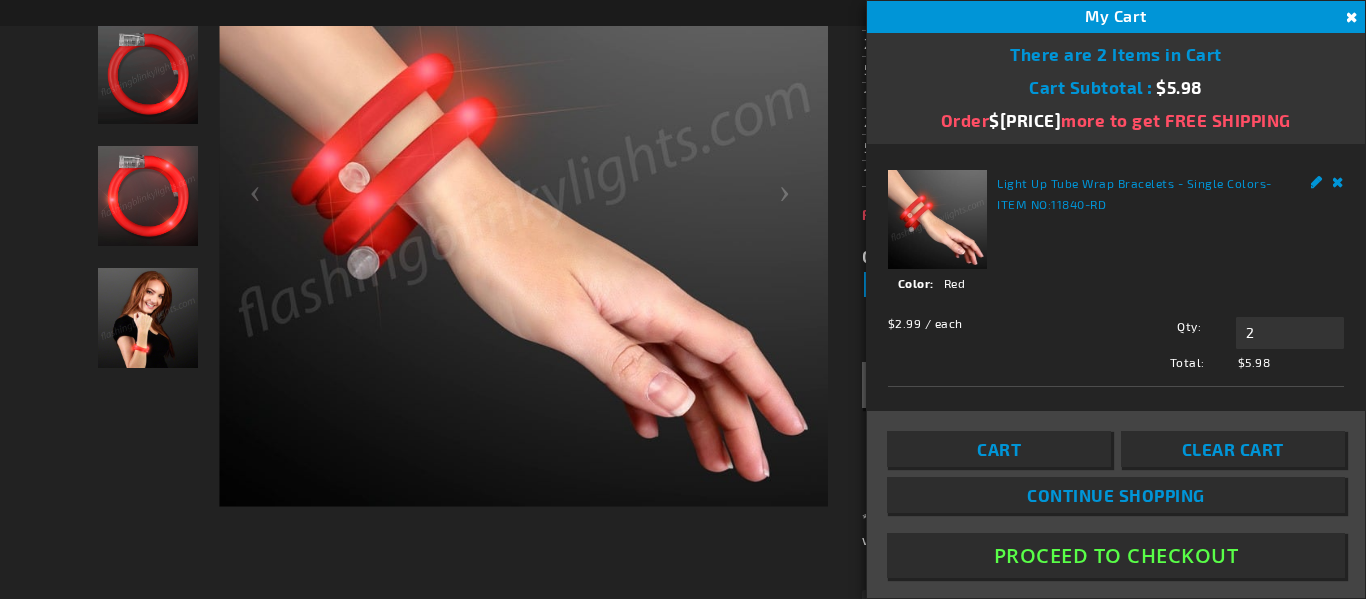 drag, startPoint x: 1121, startPoint y: 550, endPoint x: 1161, endPoint y: 550, distance: 40 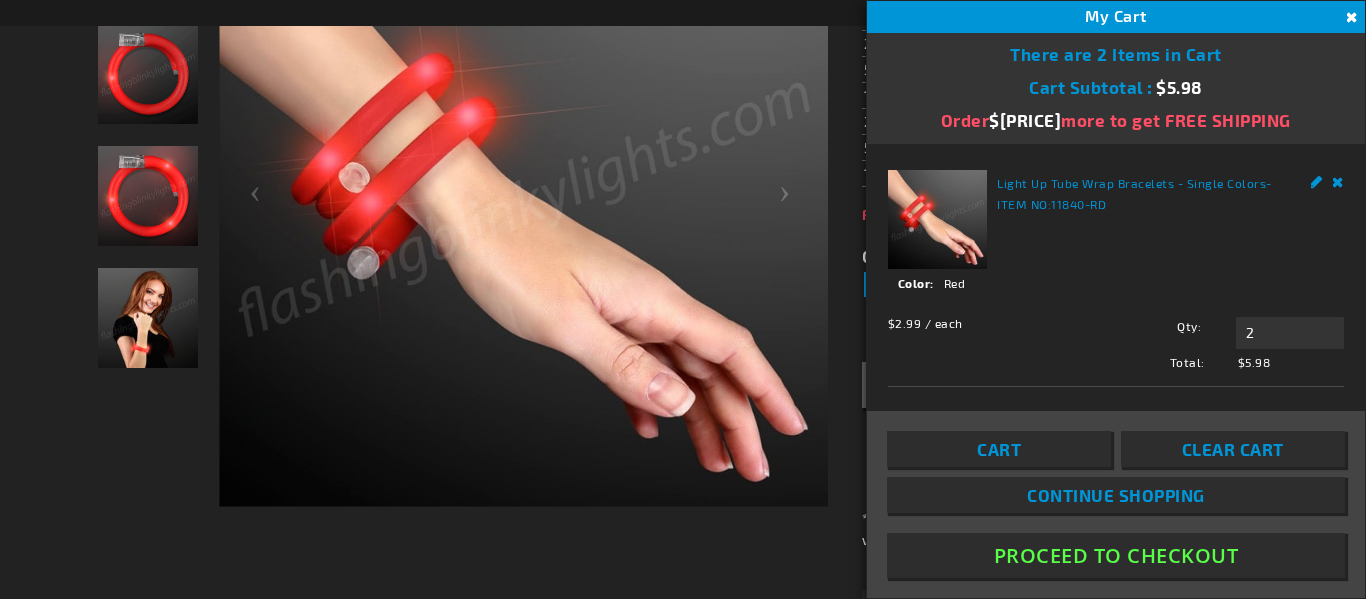 click on "Proceed To Checkout" at bounding box center [1116, 555] 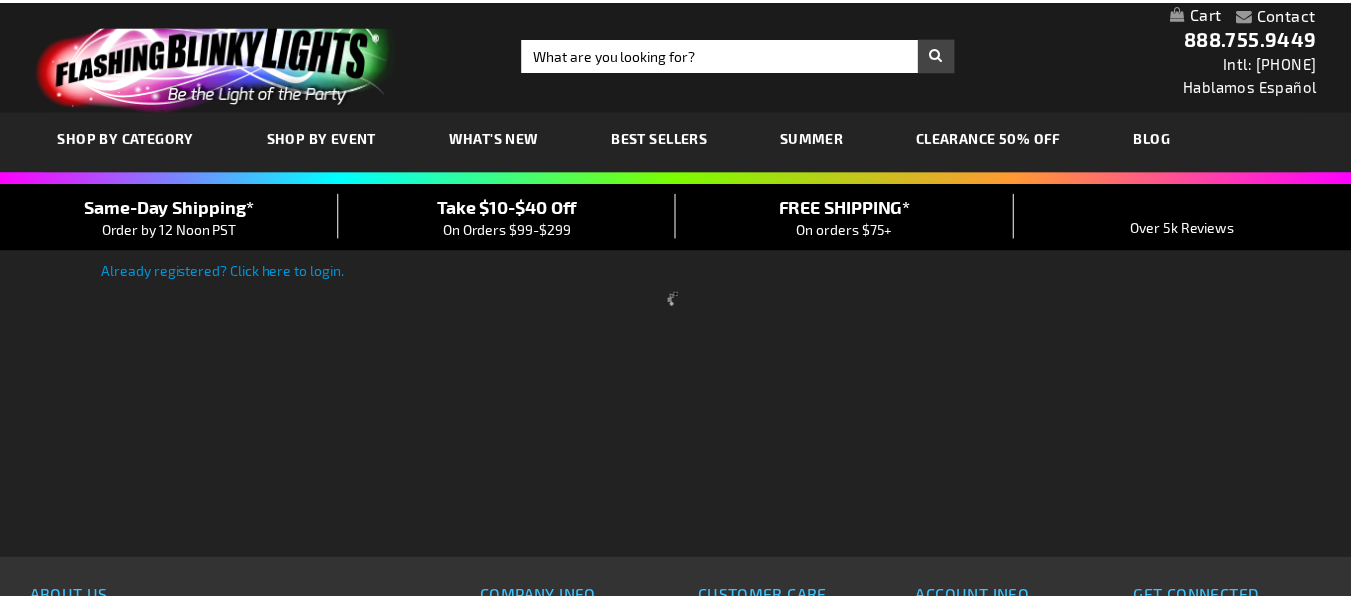 scroll, scrollTop: 0, scrollLeft: 0, axis: both 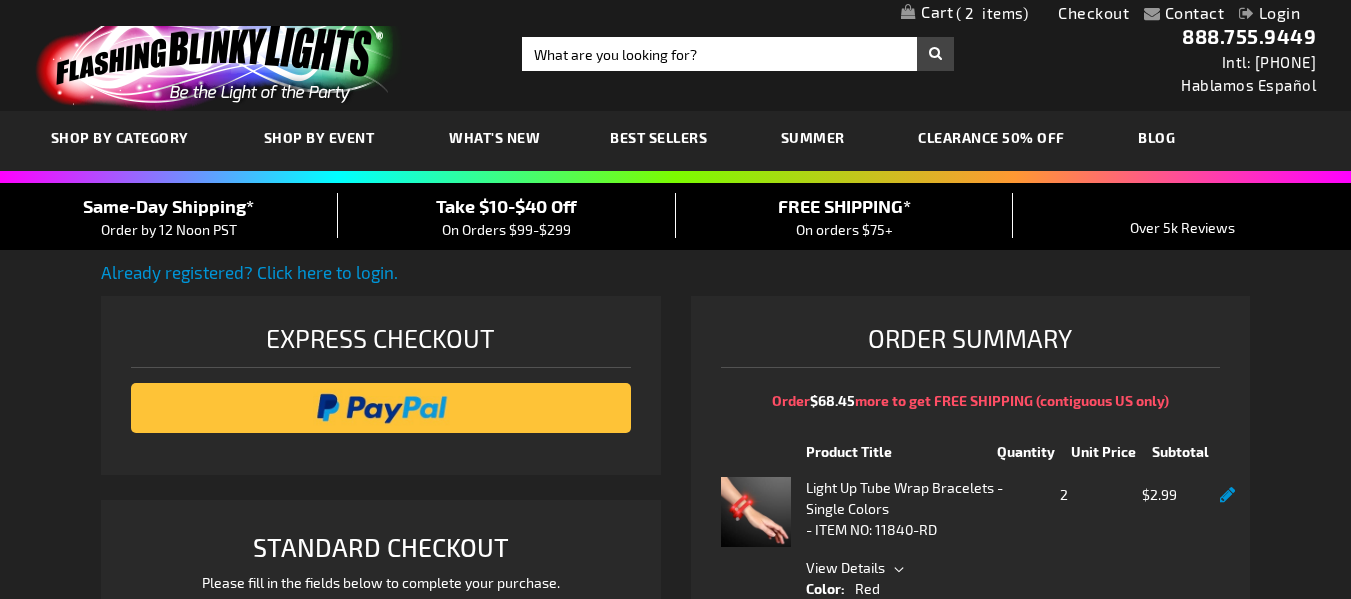 select on "US" 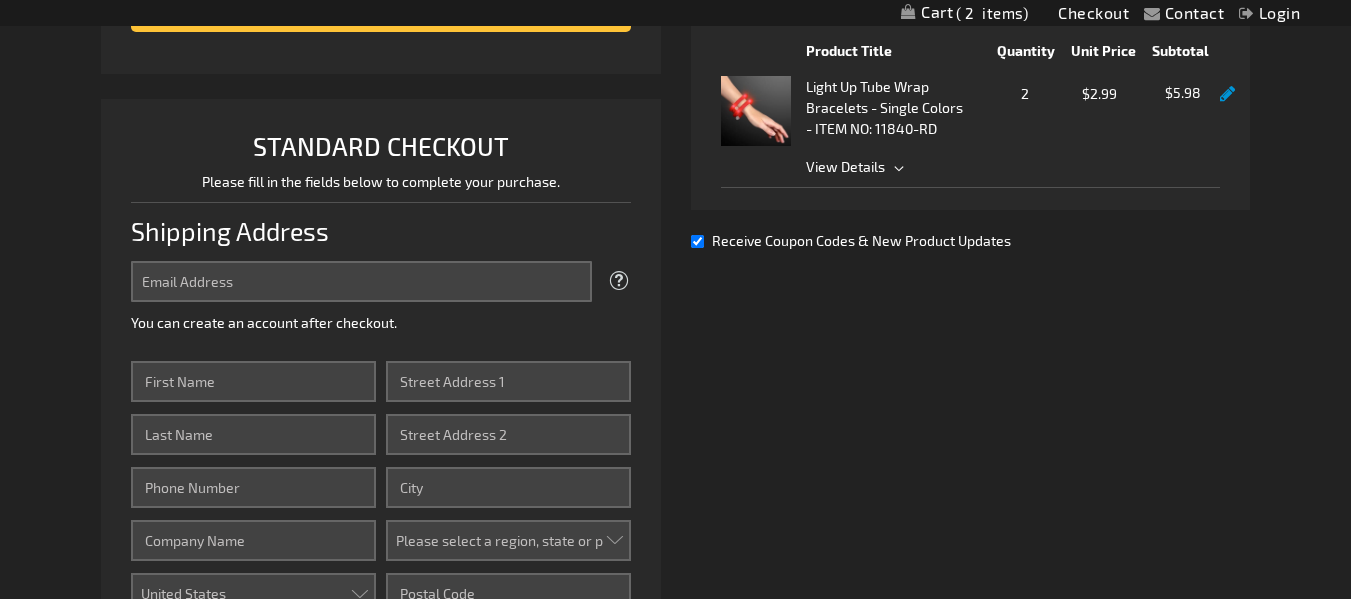 scroll, scrollTop: 400, scrollLeft: 0, axis: vertical 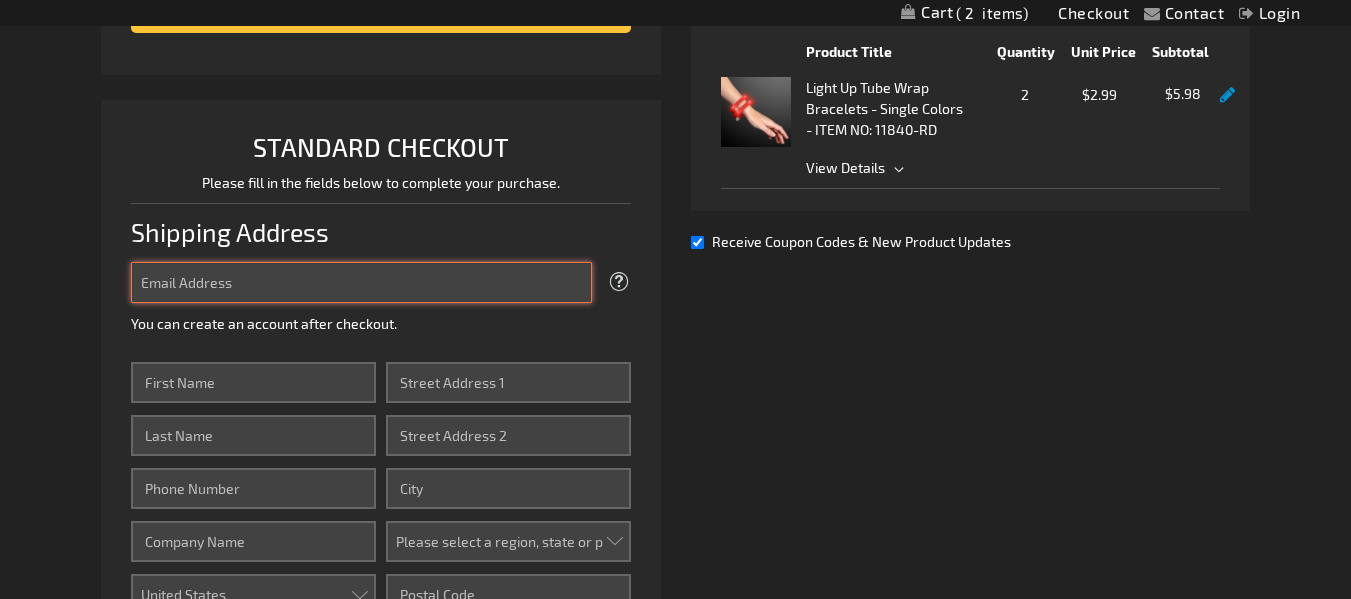 click on "Email Address" at bounding box center (361, 282) 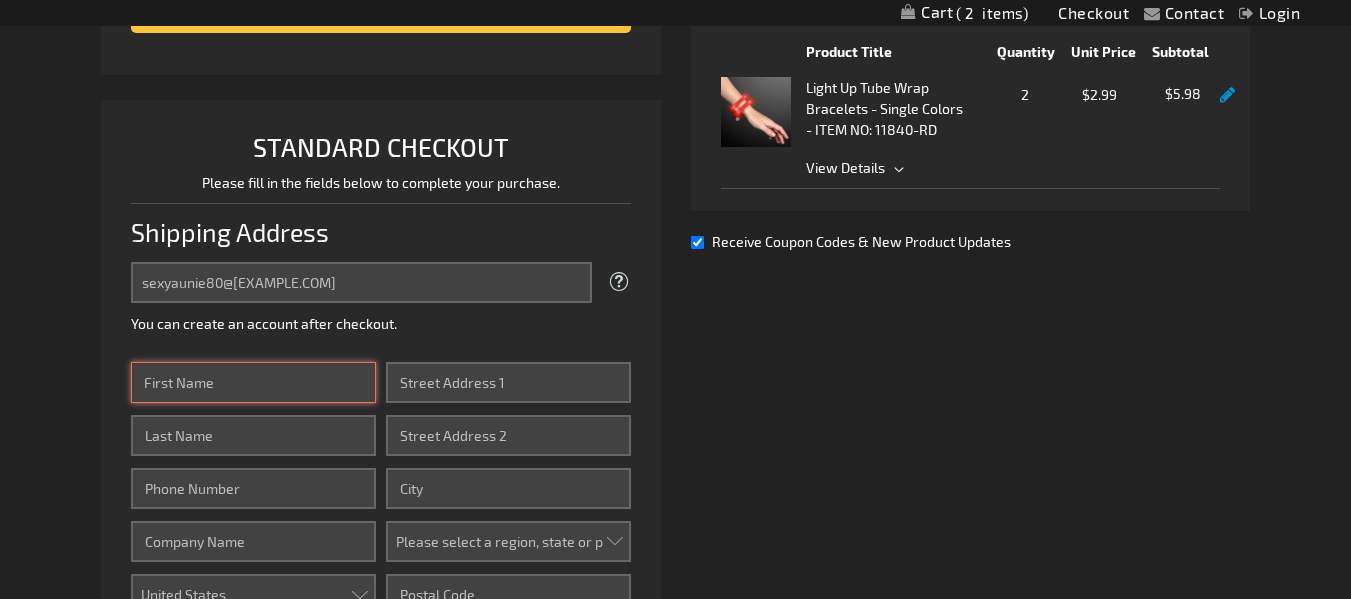click on "First Name" at bounding box center (253, 382) 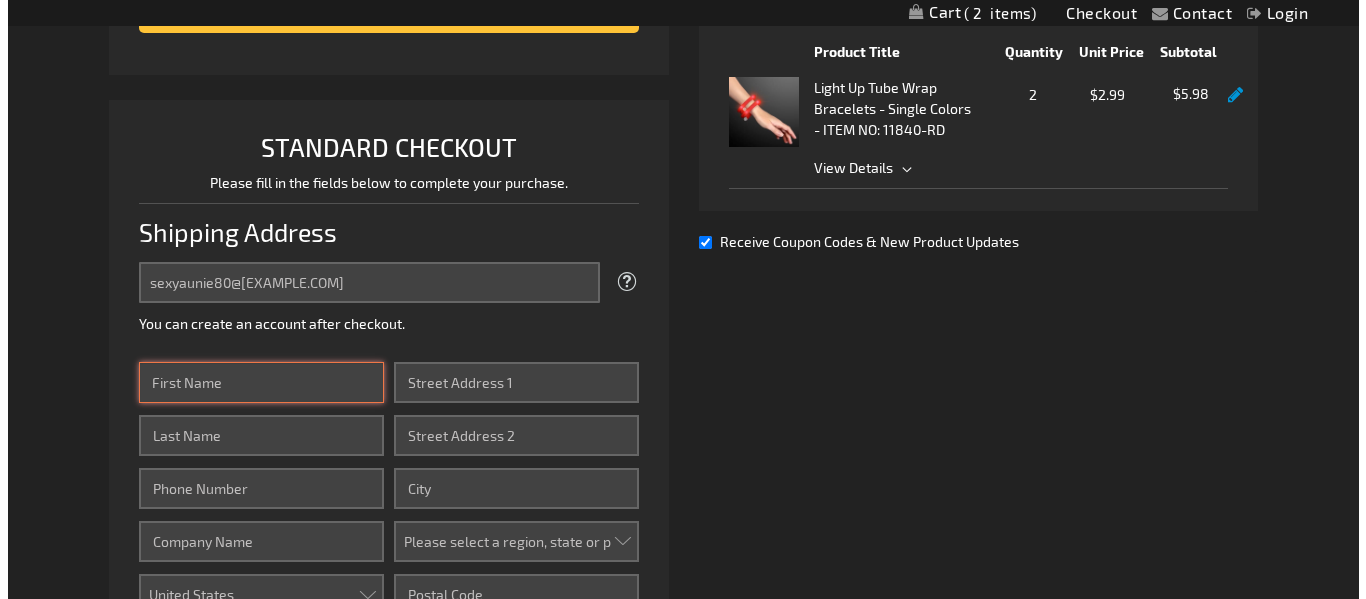 scroll, scrollTop: 0, scrollLeft: 0, axis: both 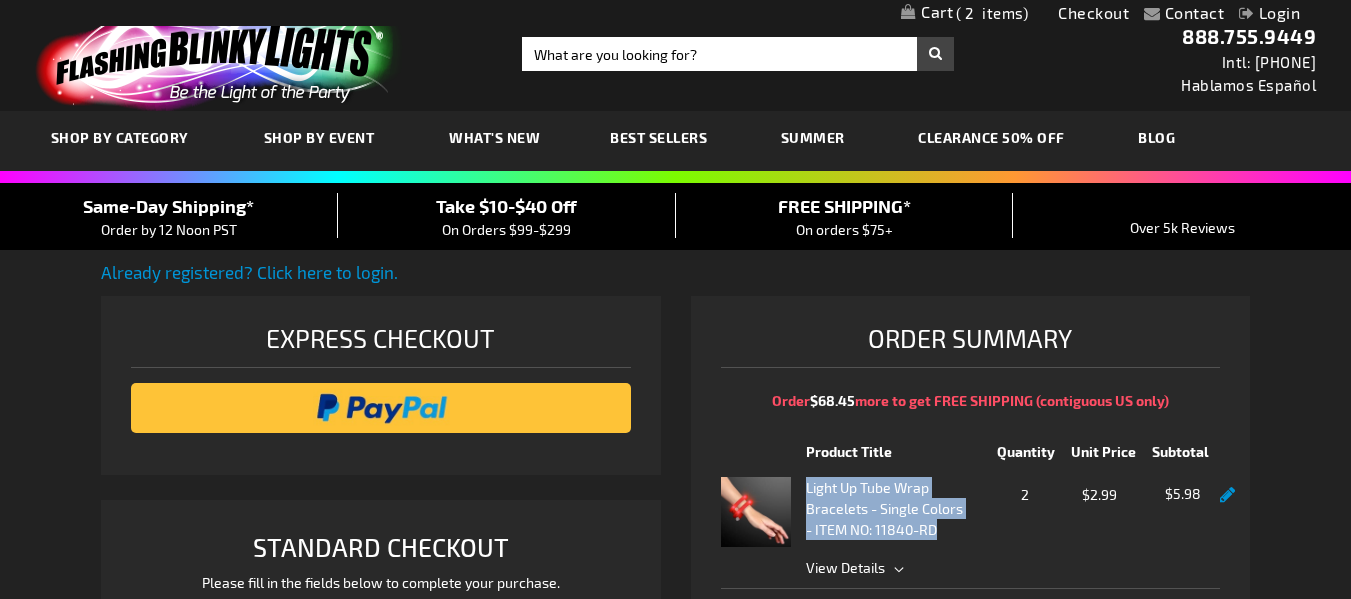 drag, startPoint x: 946, startPoint y: 539, endPoint x: 806, endPoint y: 484, distance: 150.41609 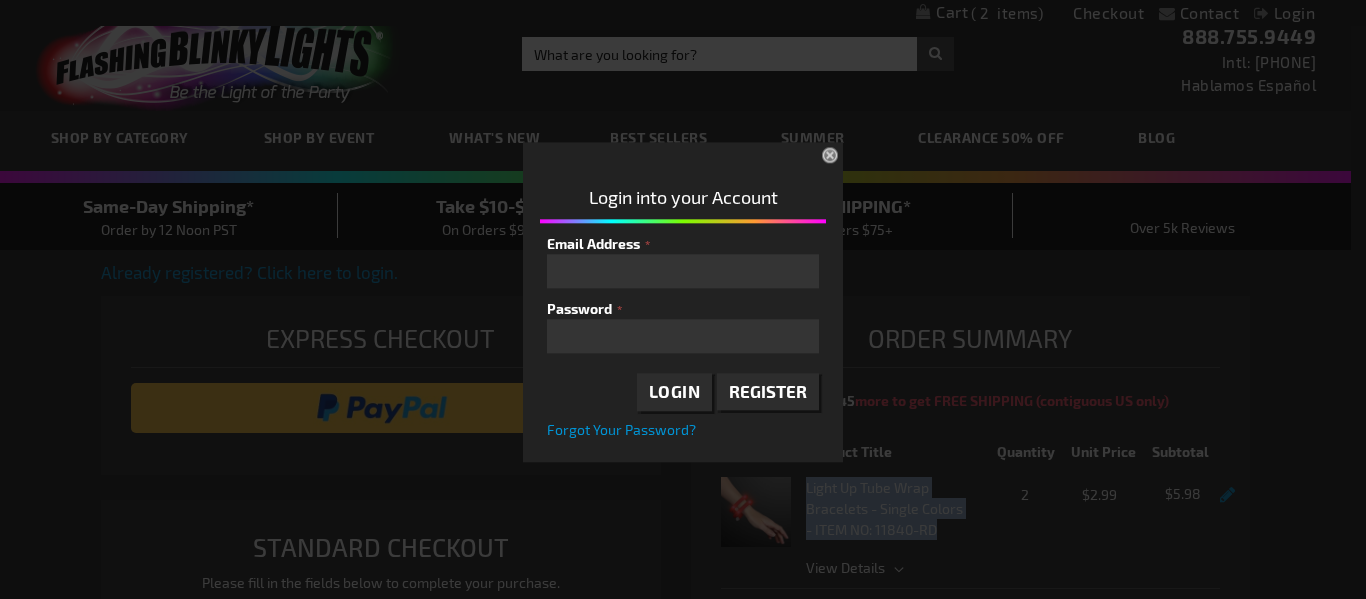 click on "Register" at bounding box center (768, 391) 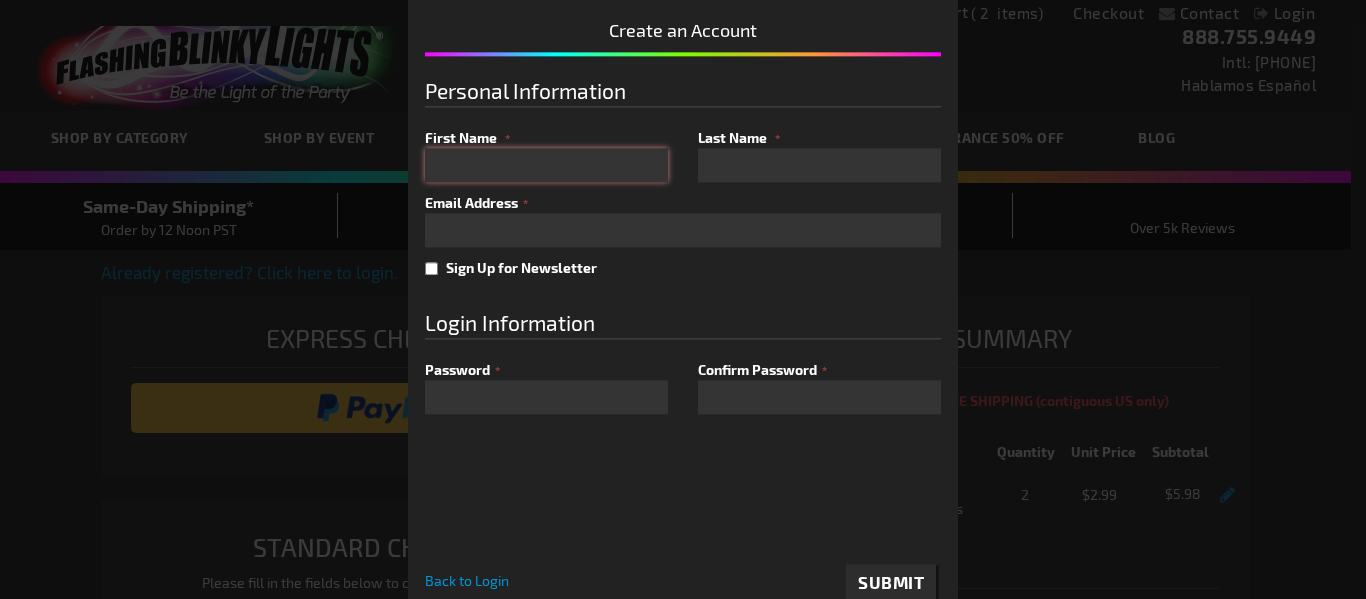 click on "First Name" at bounding box center (546, 165) 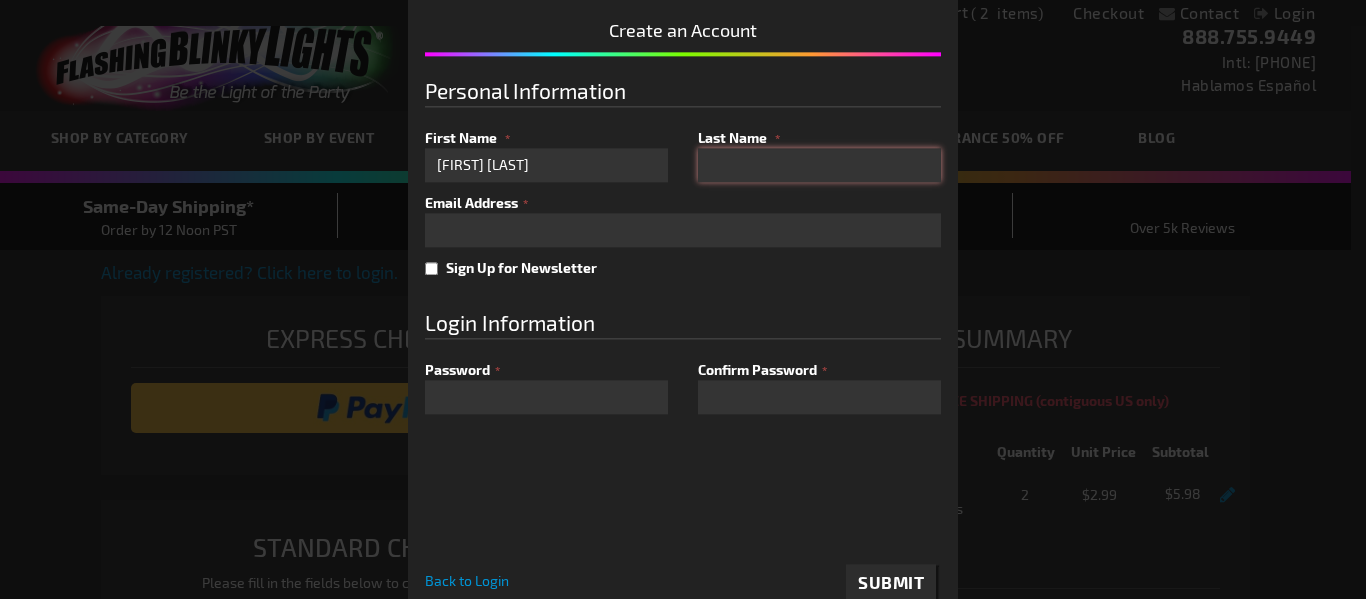 type on "[LAST_NAME]-[LAST_NAME]" 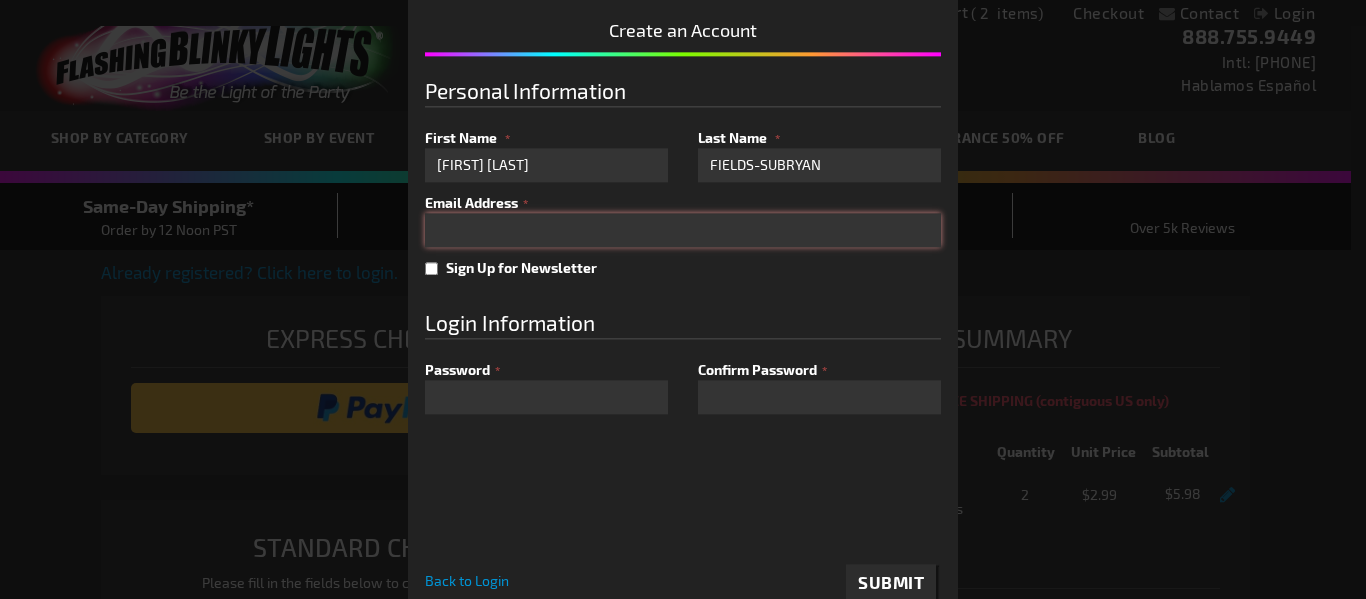 type on "sexyaunie80@gmail.com" 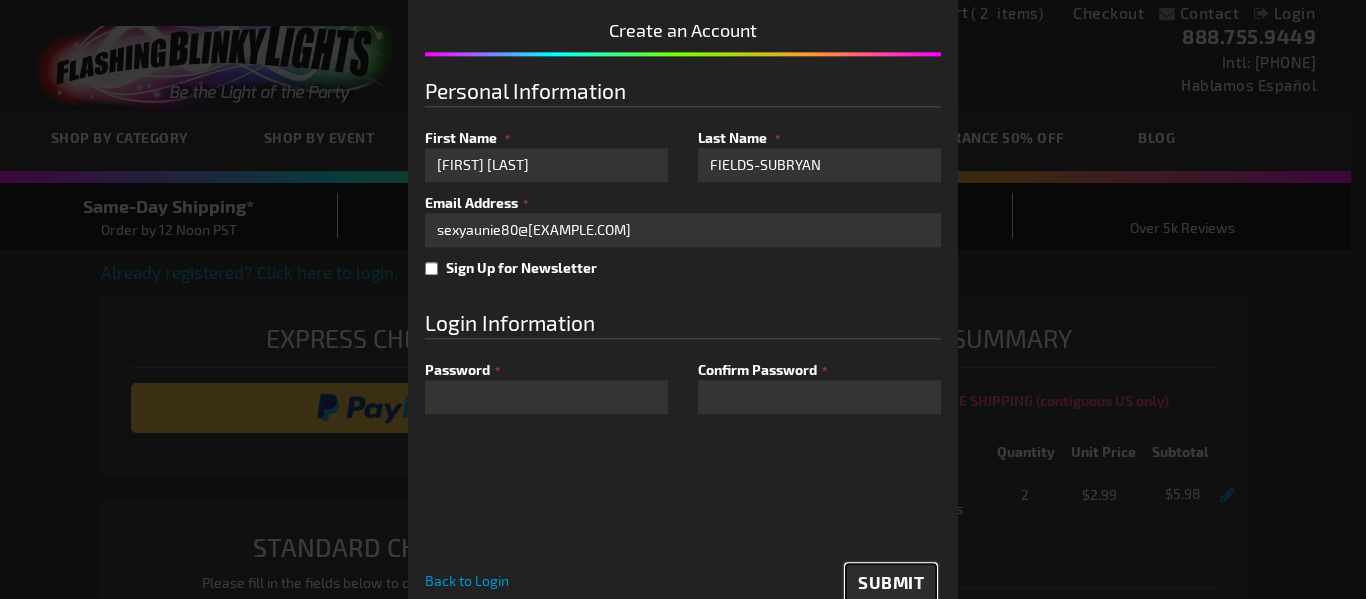 click on "Submit" at bounding box center [891, 583] 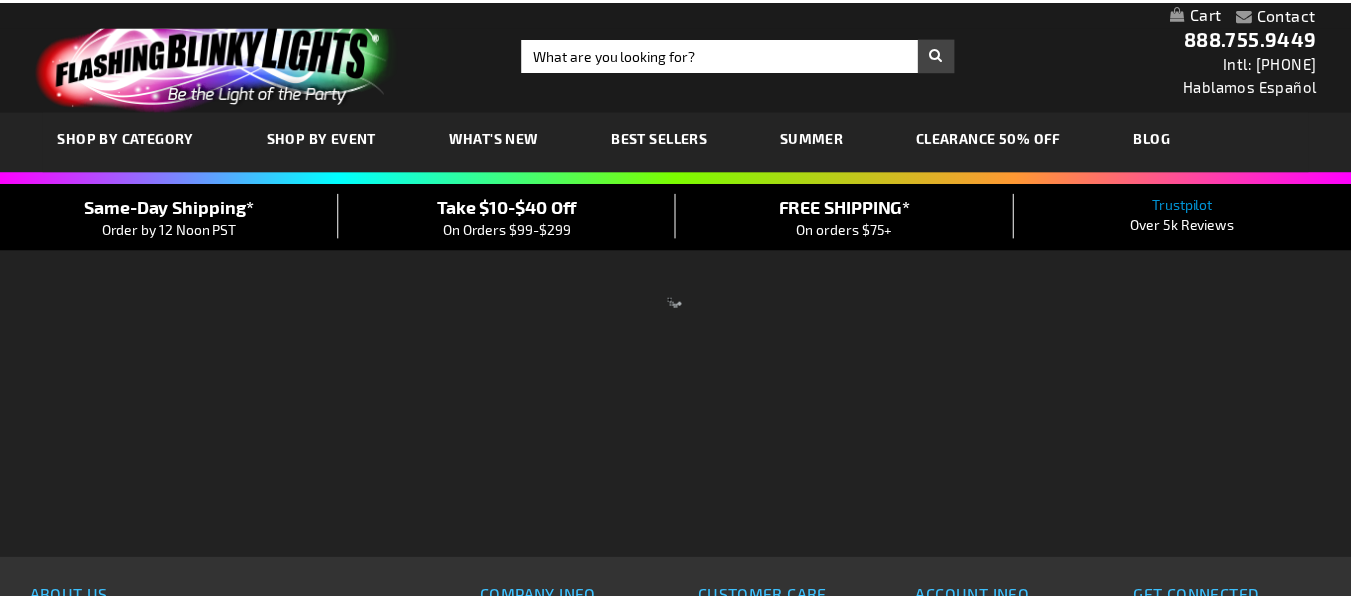 scroll, scrollTop: 0, scrollLeft: 0, axis: both 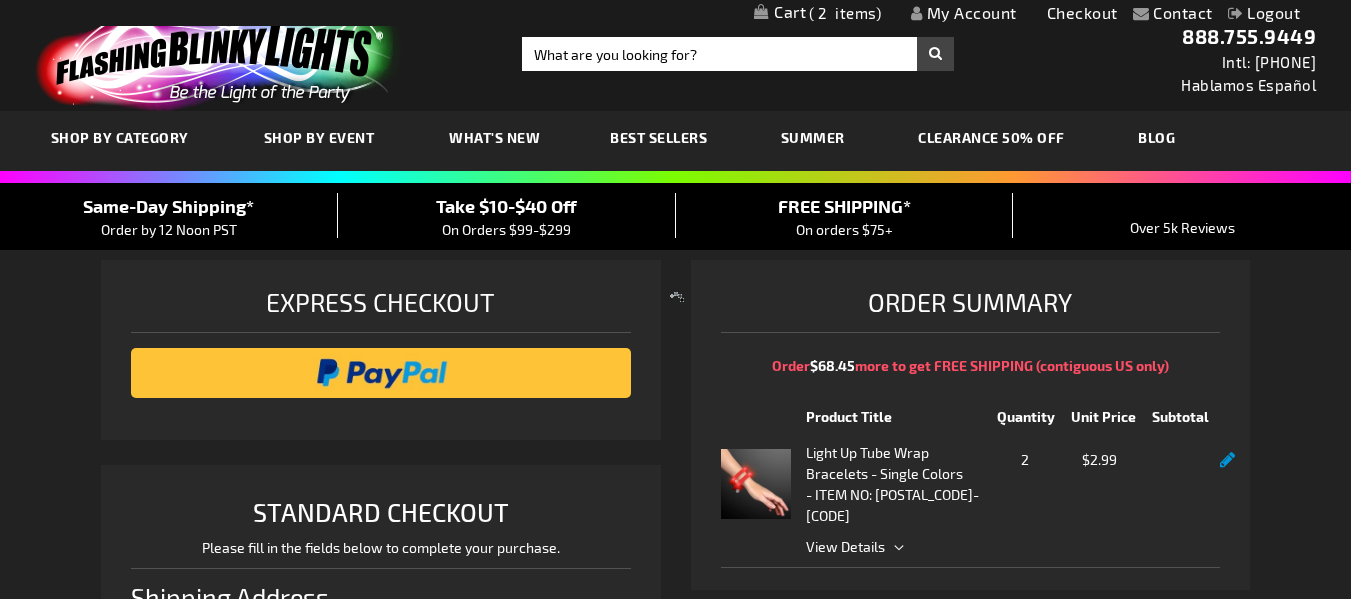 select on "US" 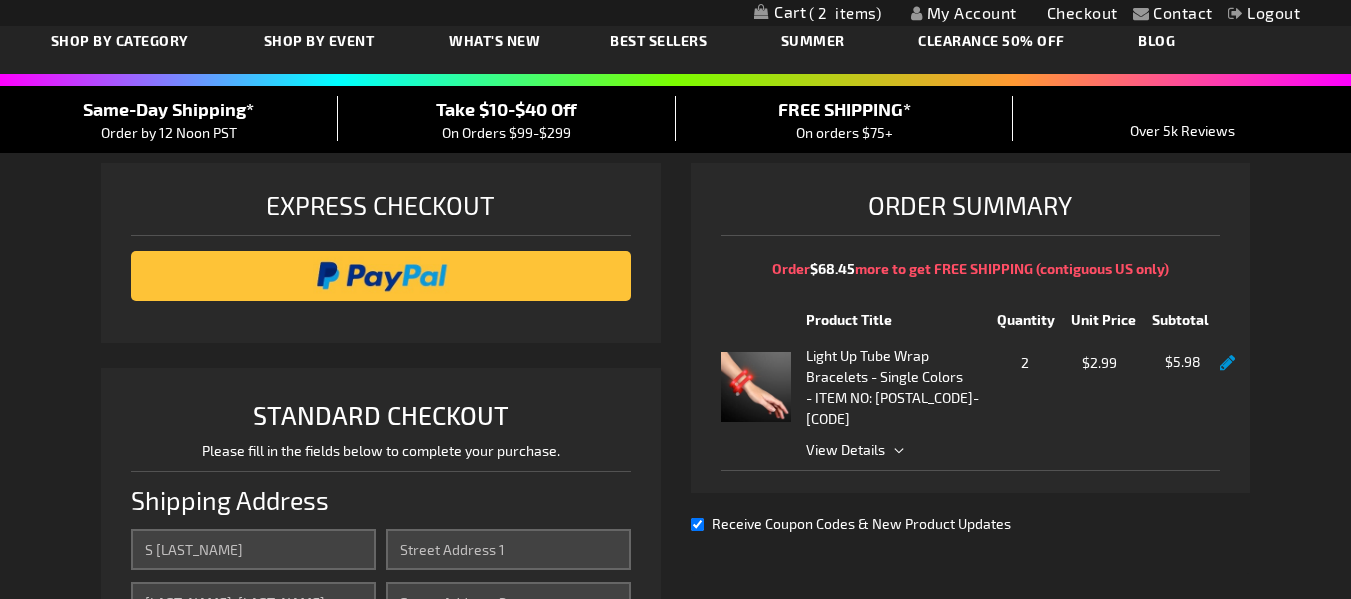 scroll, scrollTop: 400, scrollLeft: 0, axis: vertical 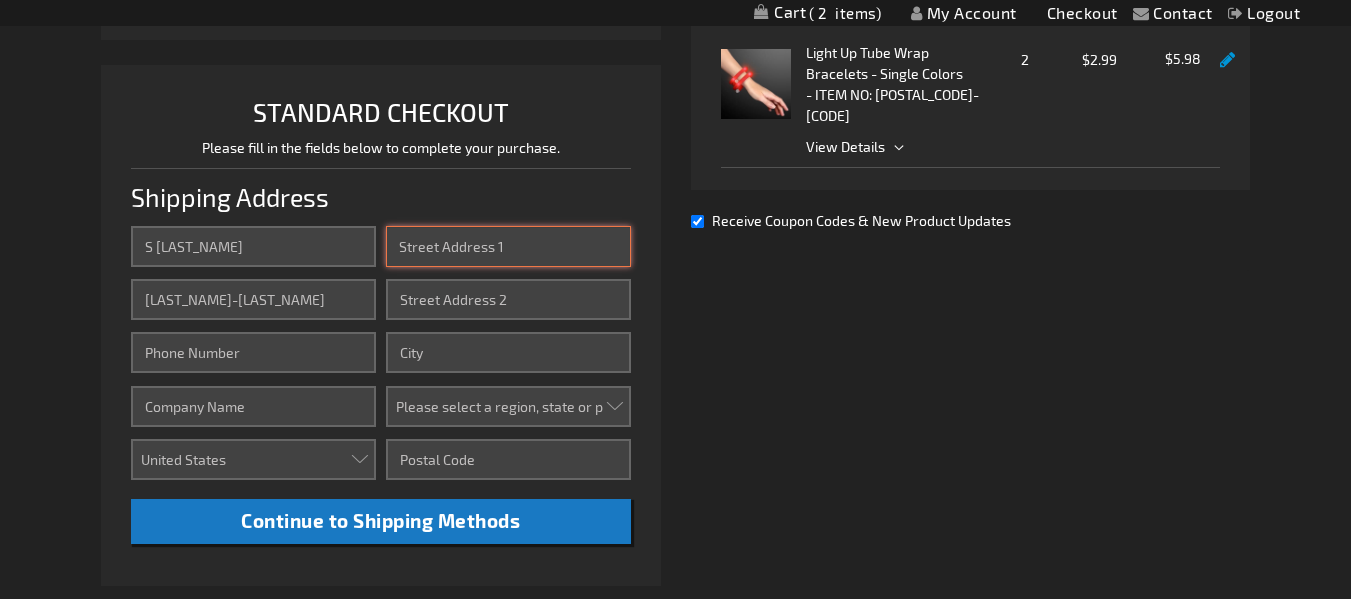 click on "Street Address: Line 1" at bounding box center [508, 246] 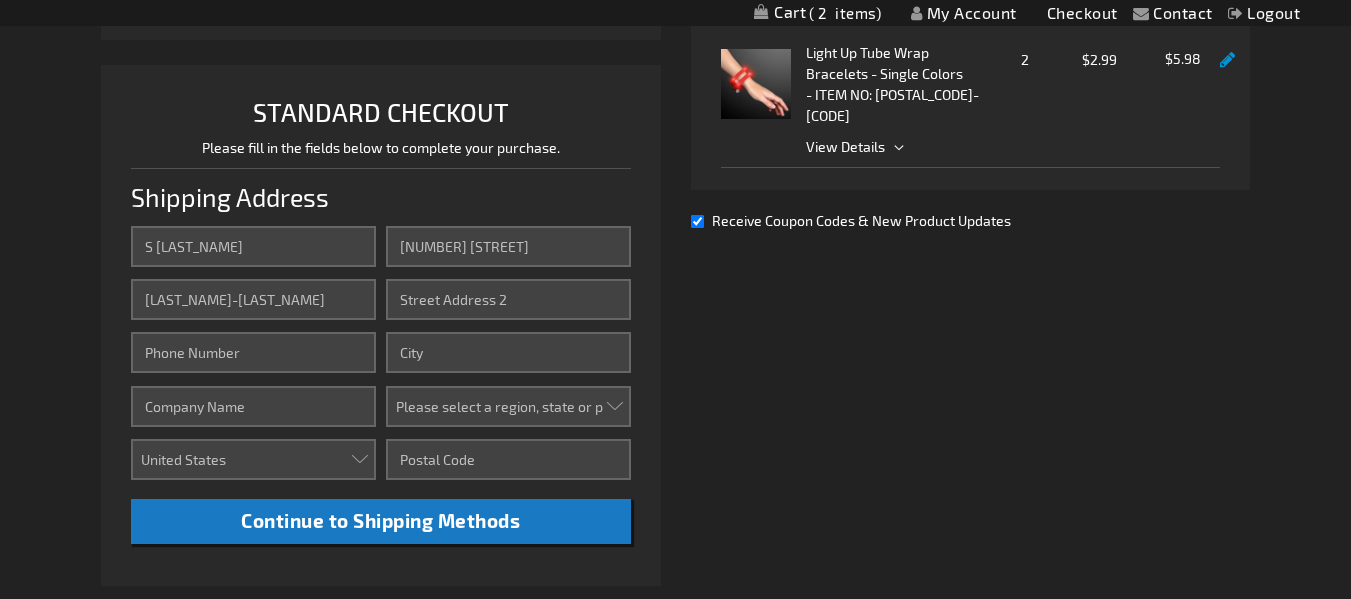 type on "[PHONE]" 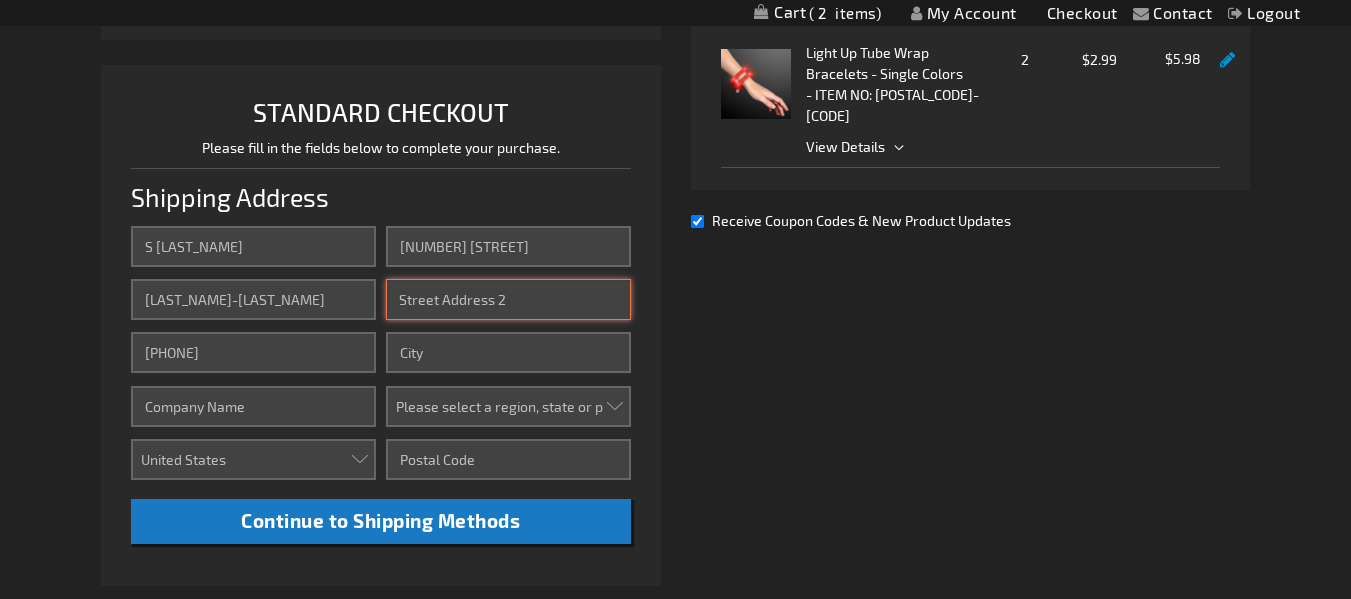 type on "2D" 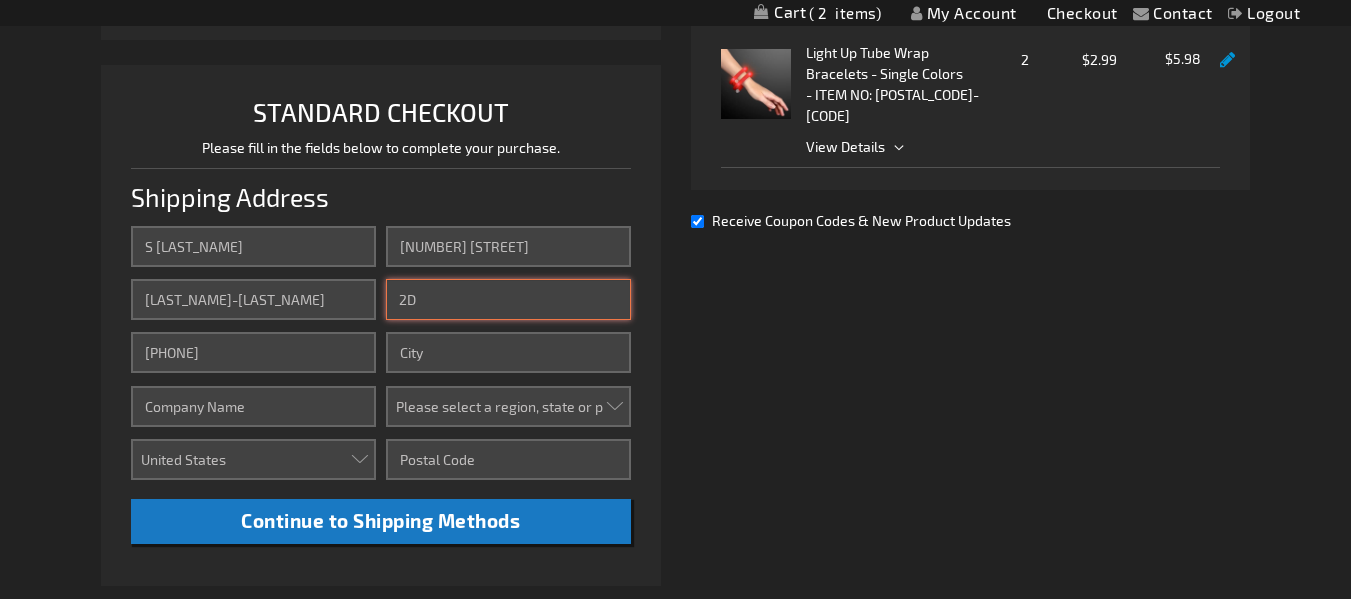 type on "[CITY]" 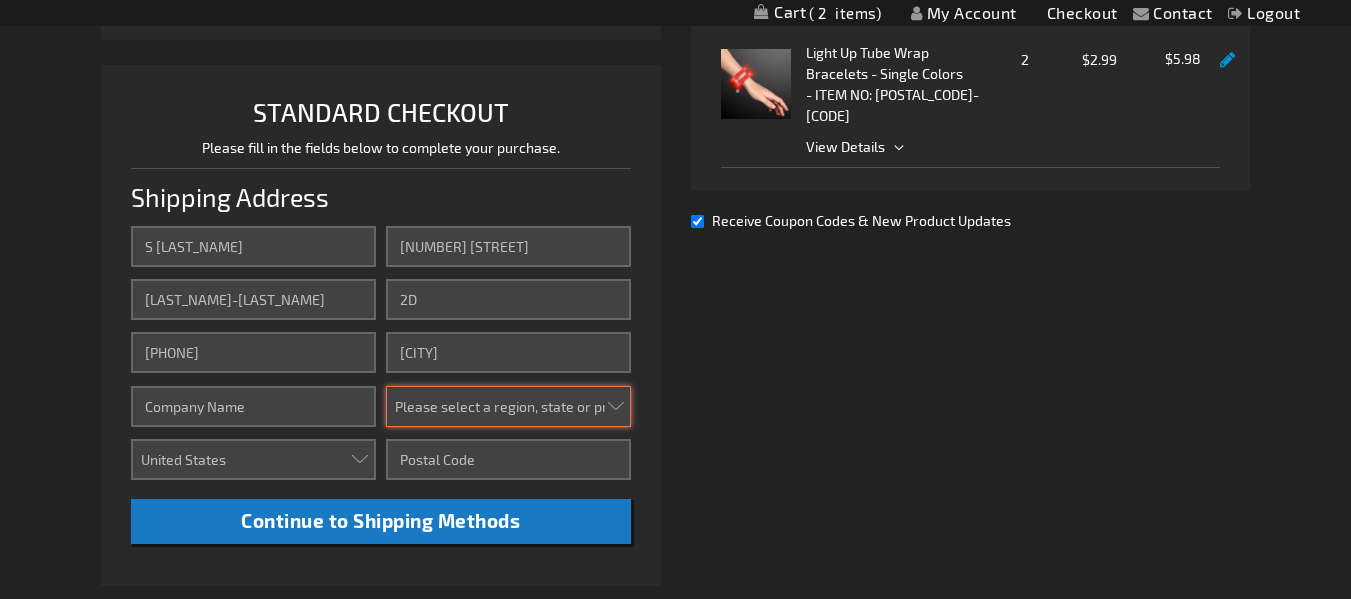 select on "[NUMBER]" 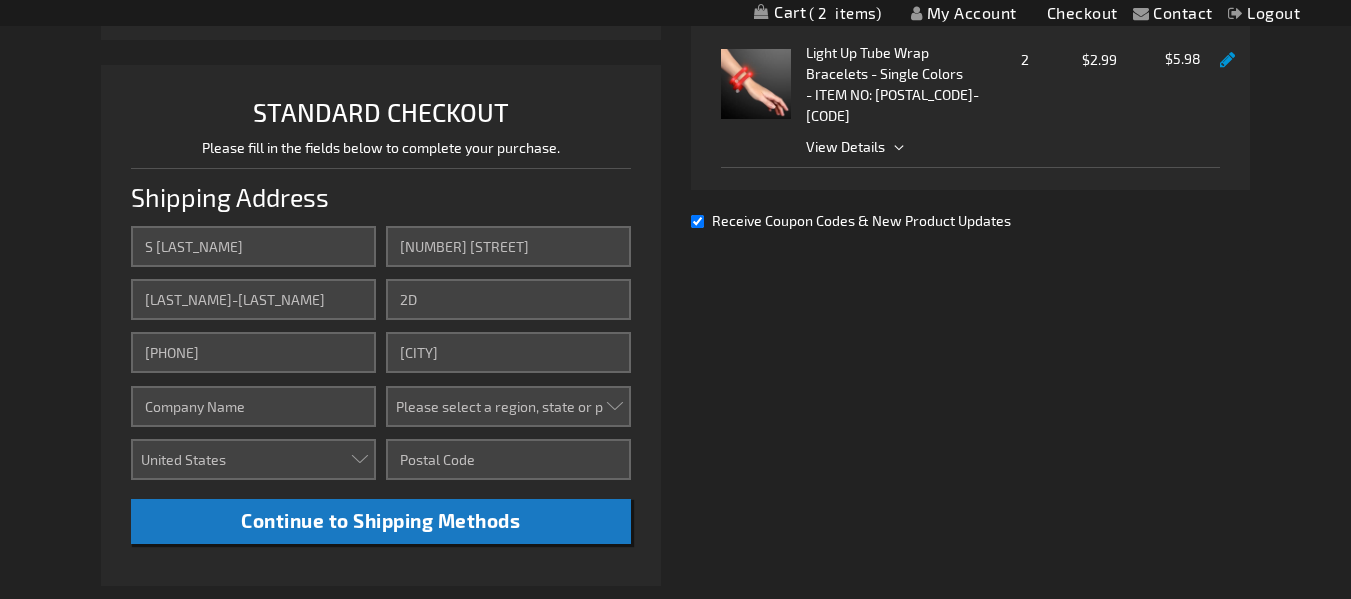 type on "[POSTAL_CODE]" 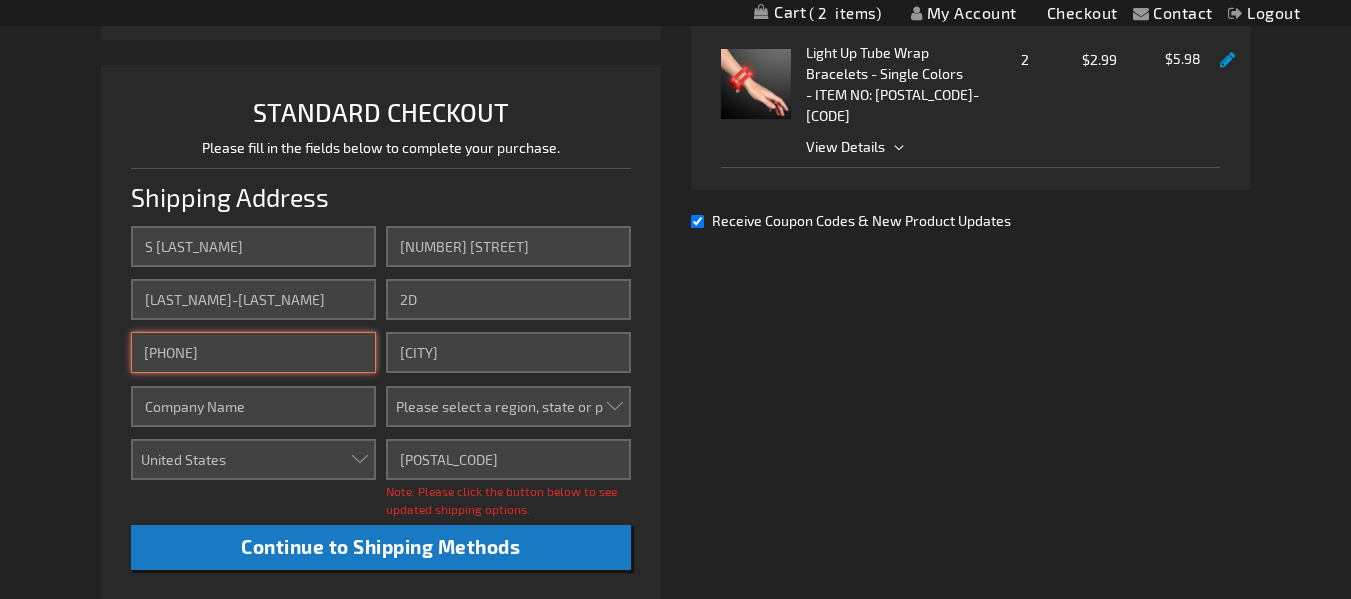 drag, startPoint x: 273, startPoint y: 355, endPoint x: 135, endPoint y: 355, distance: 138 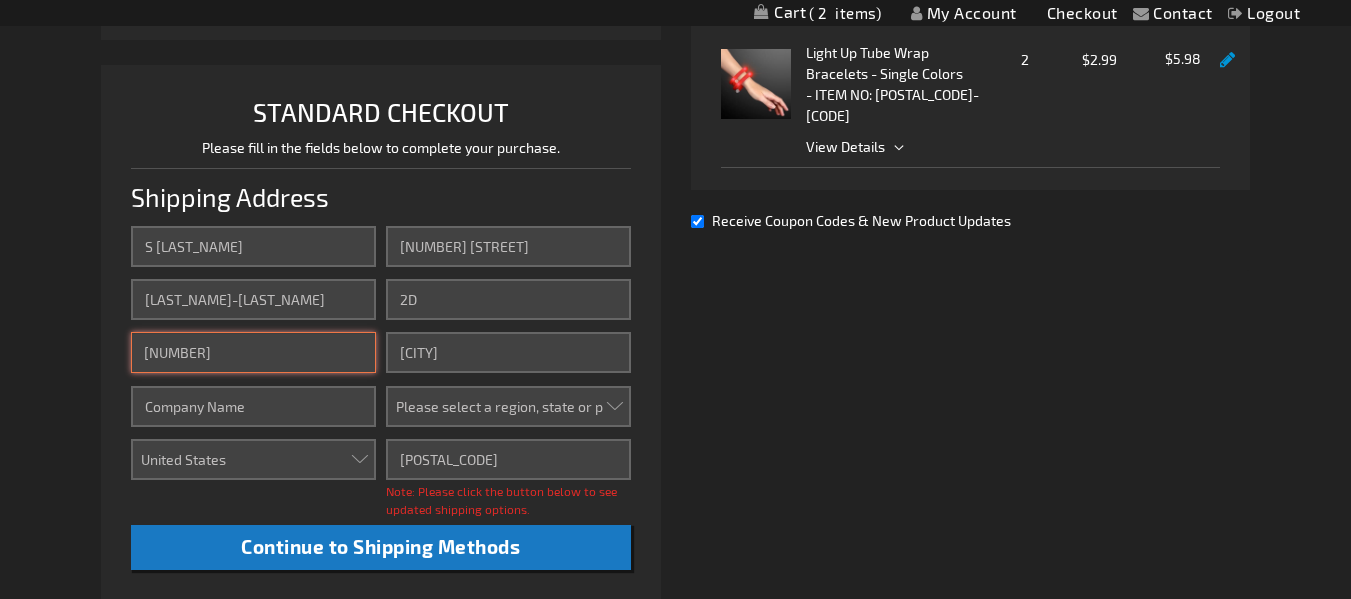 click on "[NUMBER]" at bounding box center [253, 352] 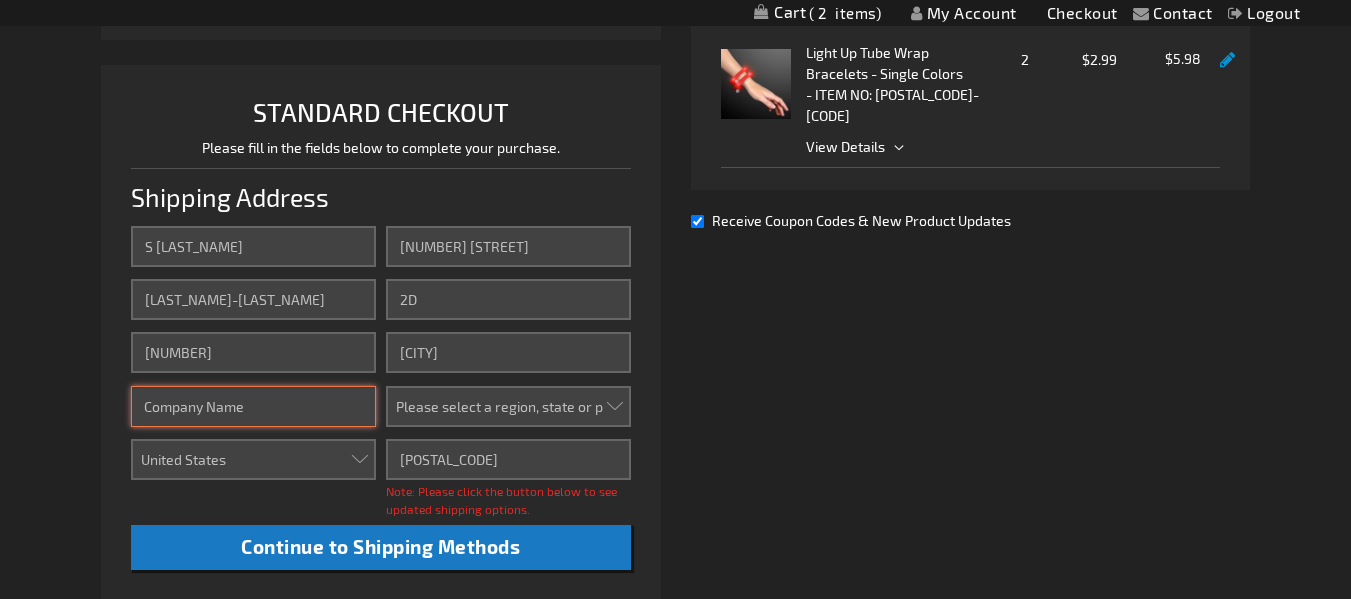 click on "Company" at bounding box center (253, 406) 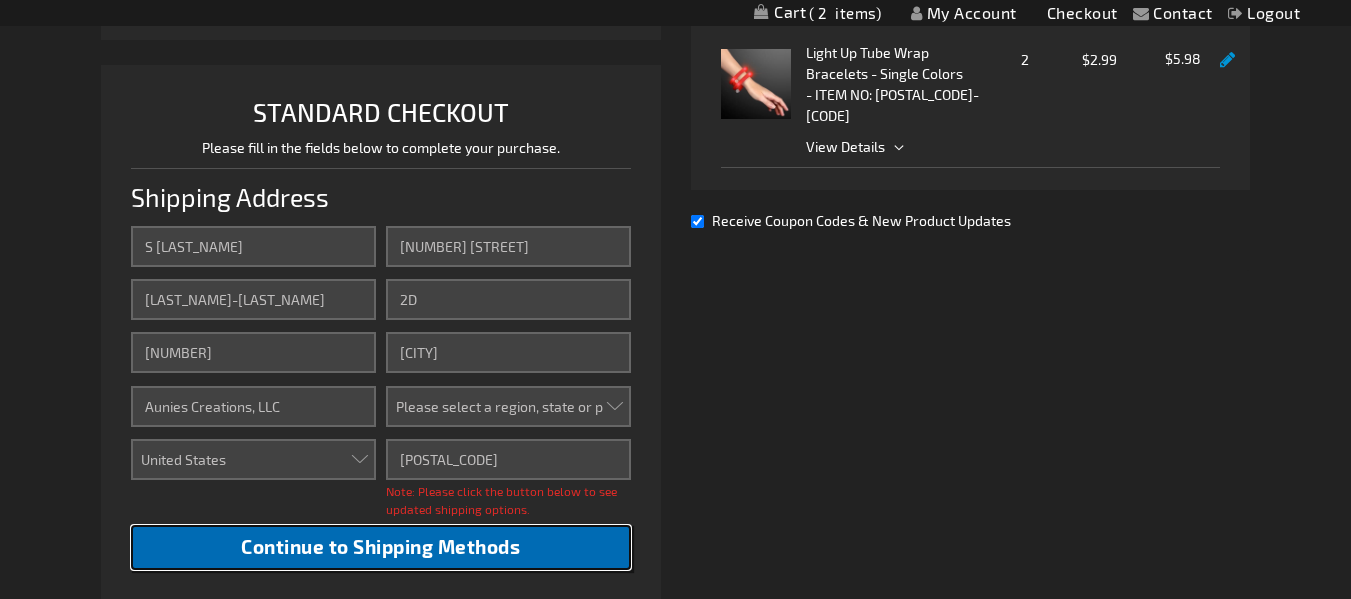 click on "Continue to Shipping Methods" at bounding box center [380, 546] 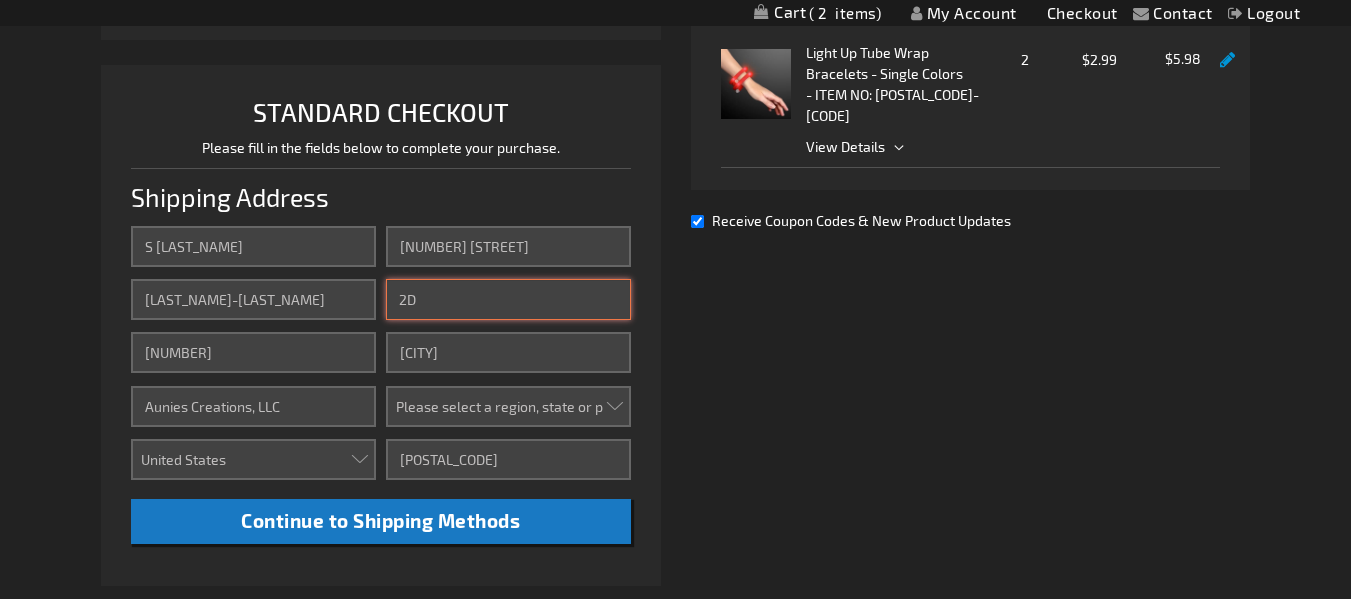 click on "2D" at bounding box center [508, 299] 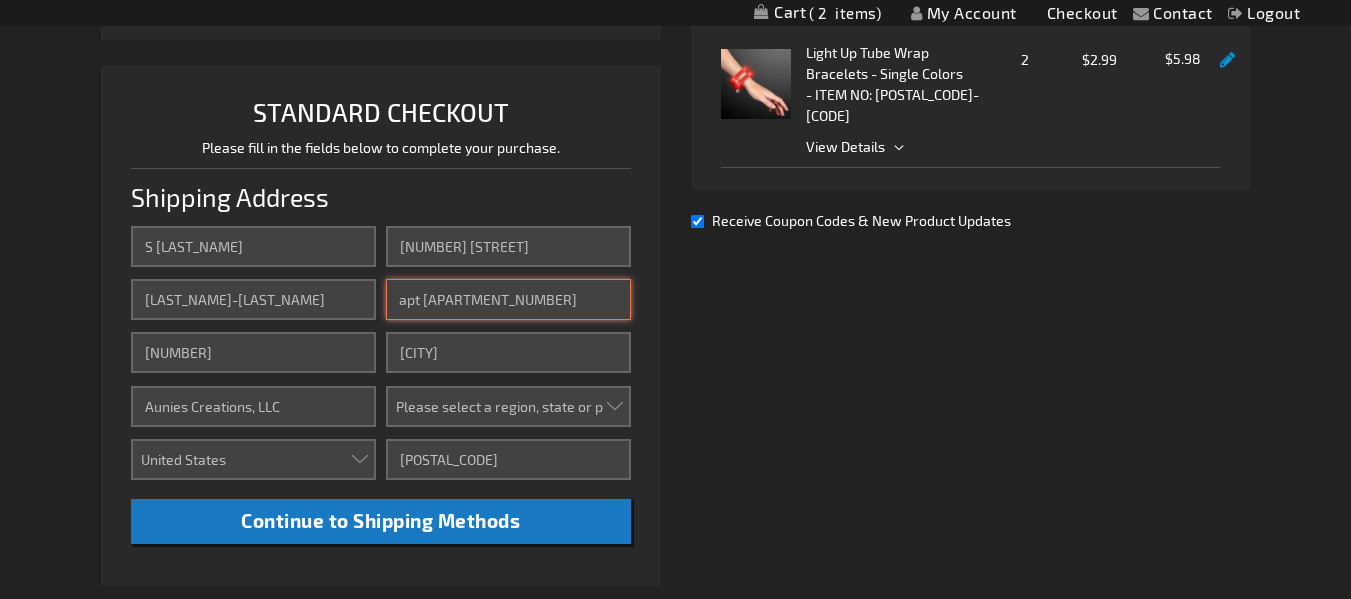 drag, startPoint x: 405, startPoint y: 304, endPoint x: 418, endPoint y: 311, distance: 14.764823 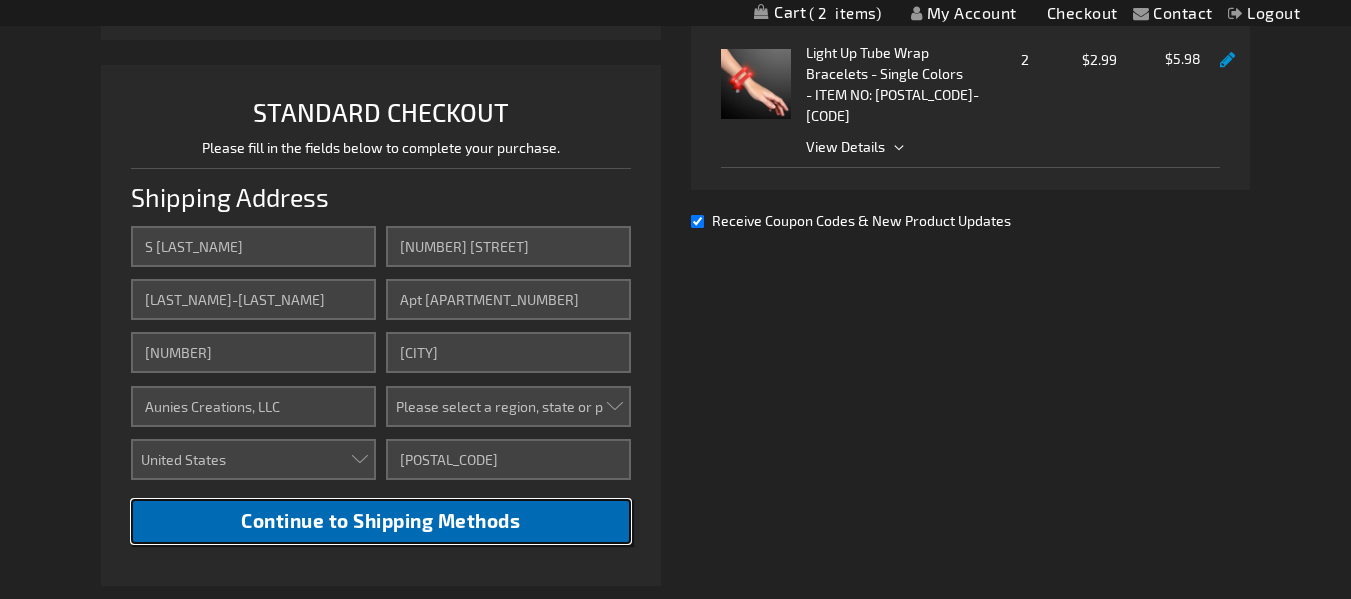 click on "Continue to Shipping Methods" at bounding box center (380, 520) 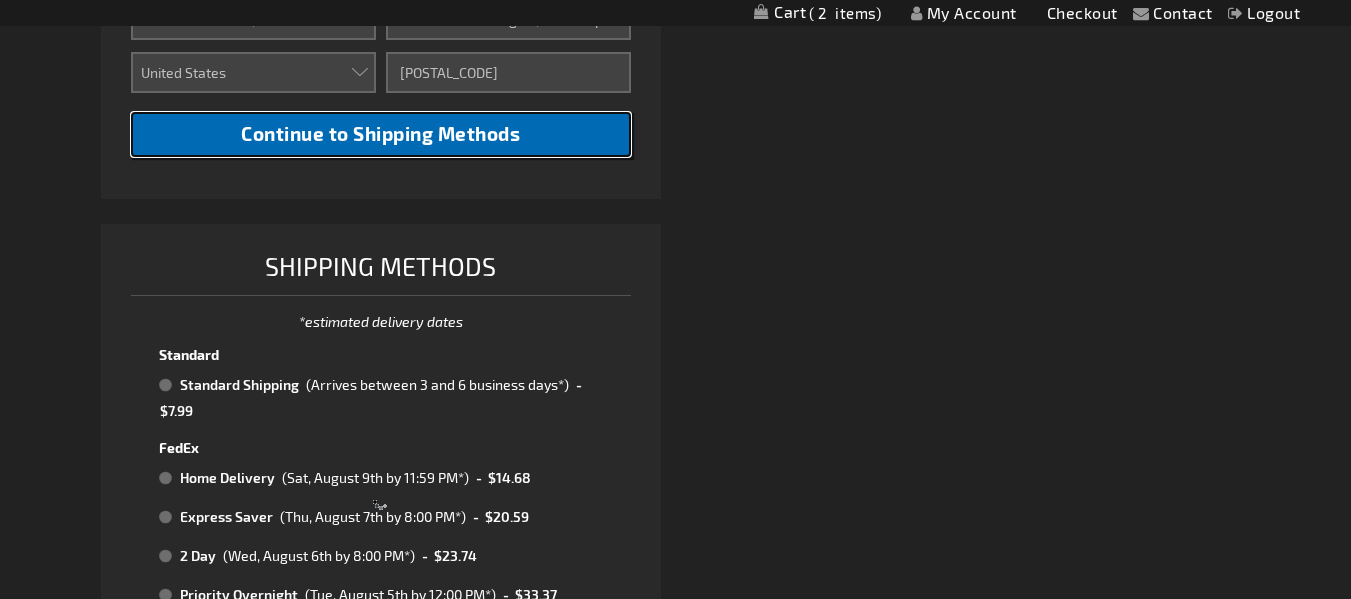 scroll, scrollTop: 900, scrollLeft: 0, axis: vertical 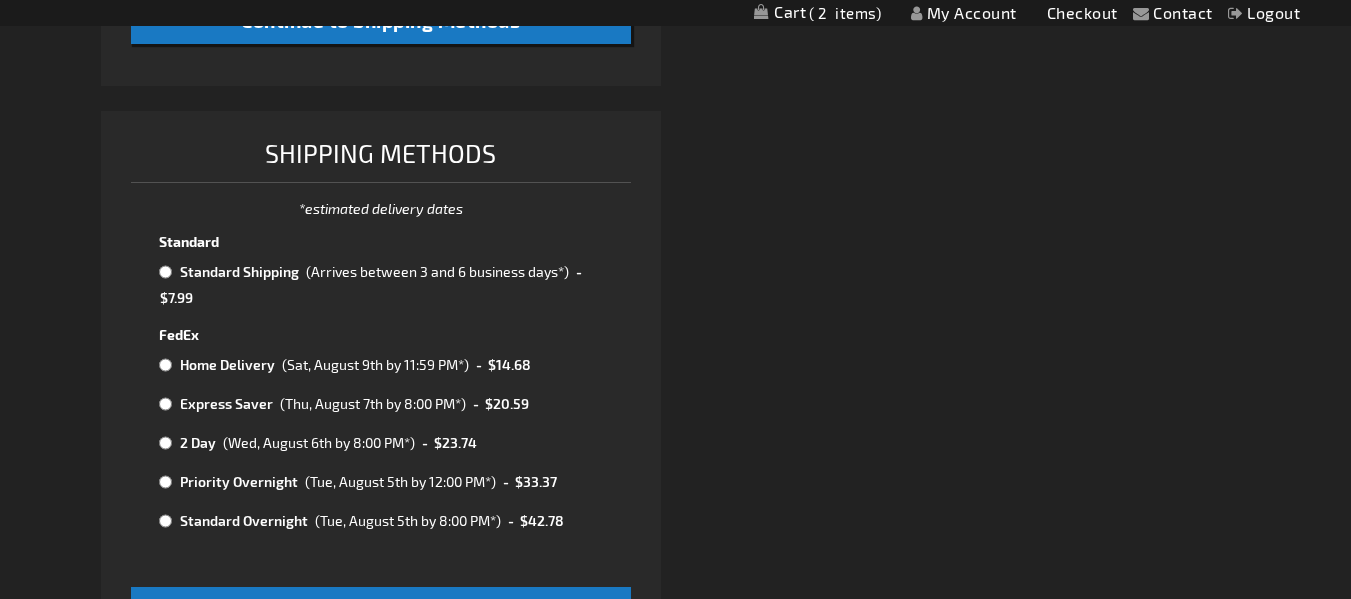 click at bounding box center (165, 272) 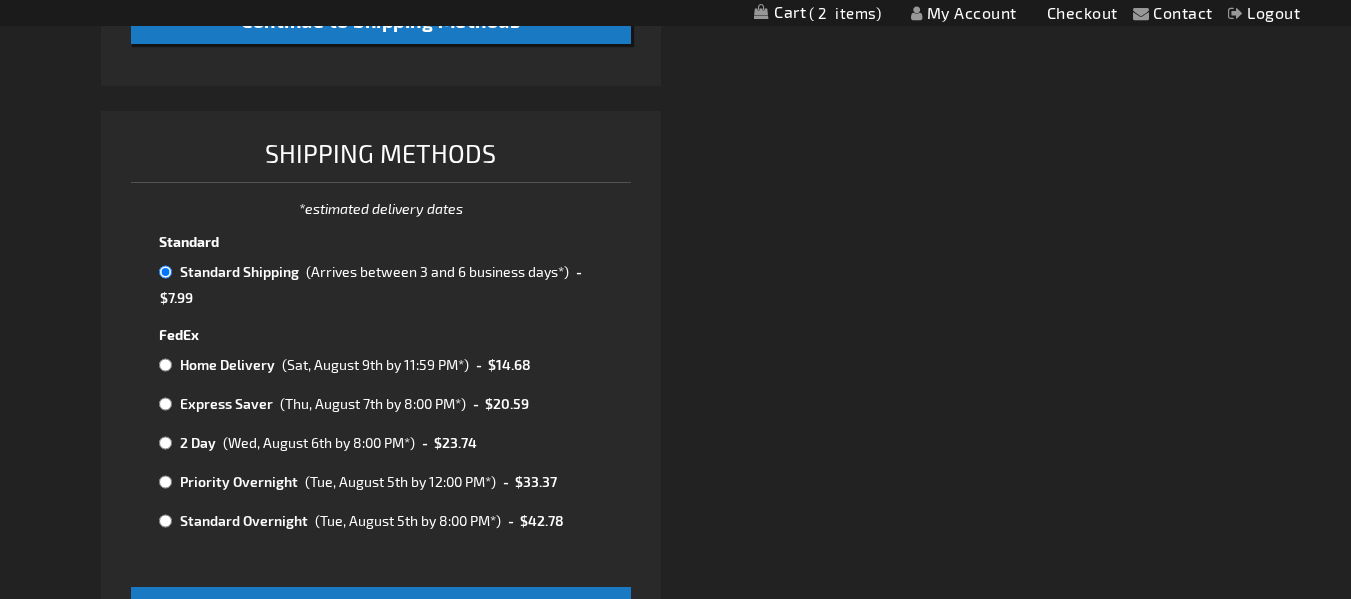 radio on "true" 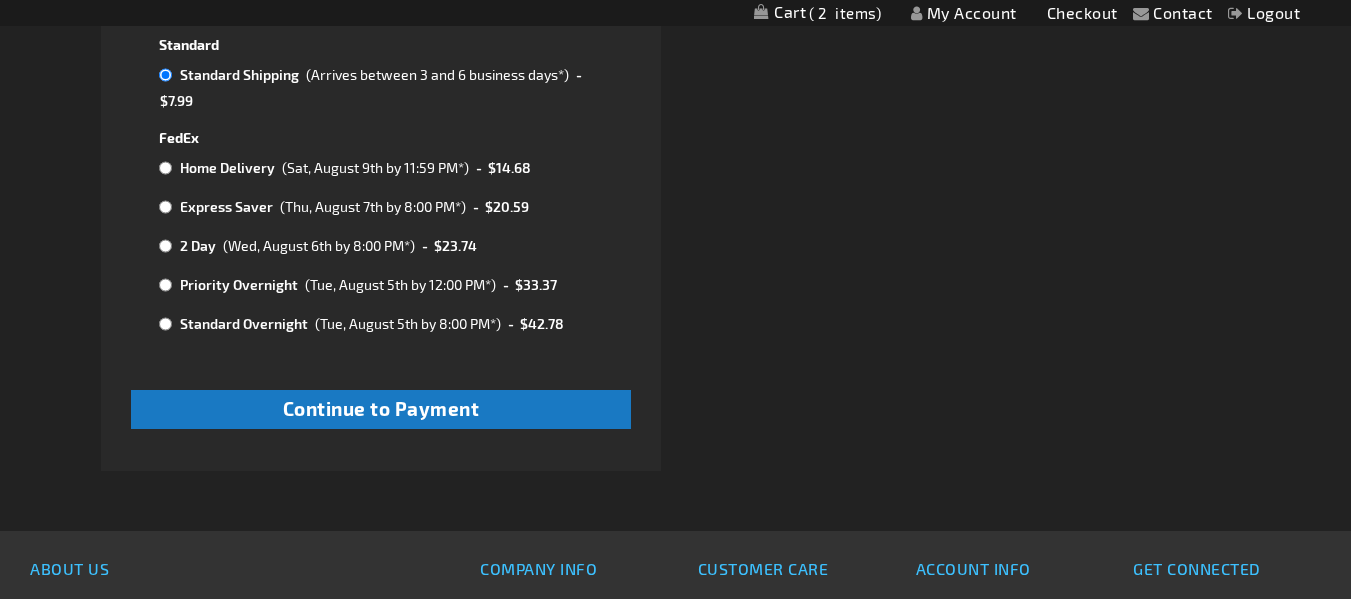scroll, scrollTop: 1100, scrollLeft: 0, axis: vertical 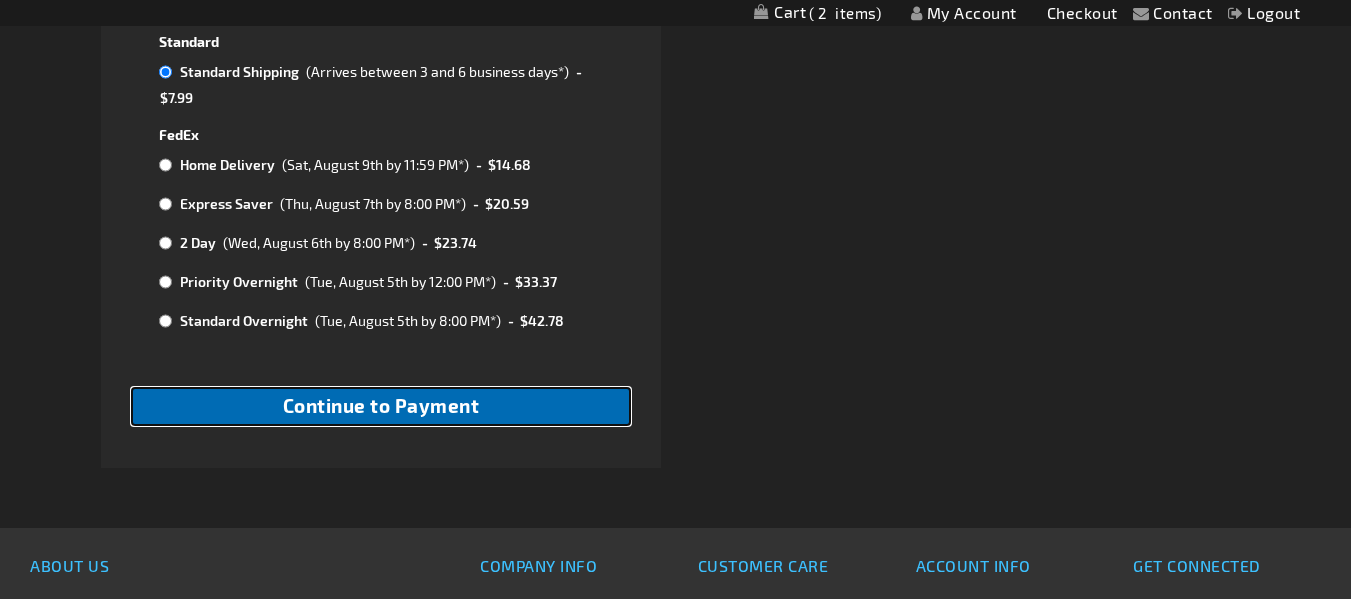 click on "Continue to Payment" at bounding box center (380, 406) 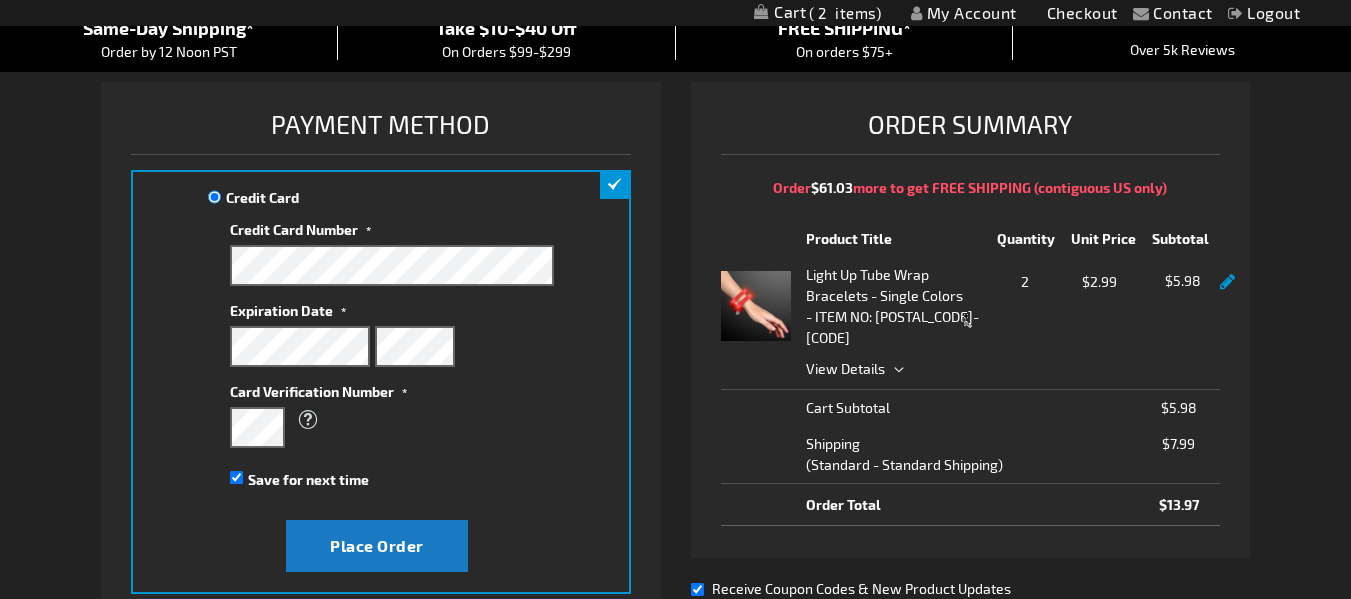 scroll, scrollTop: 200, scrollLeft: 0, axis: vertical 